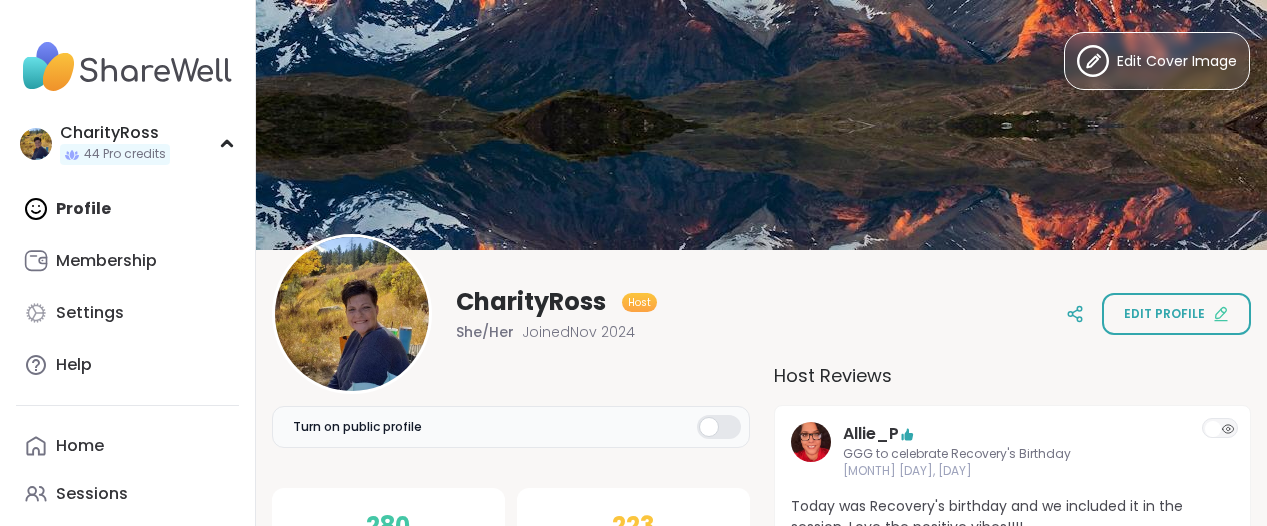 scroll, scrollTop: 250, scrollLeft: 0, axis: vertical 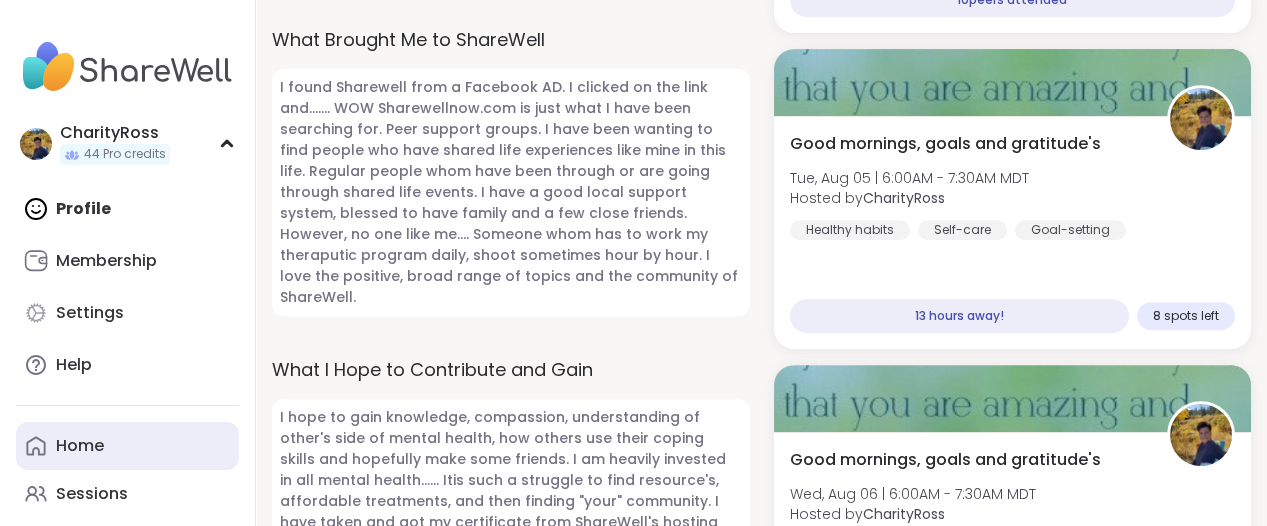 click on "Home" at bounding box center (80, 446) 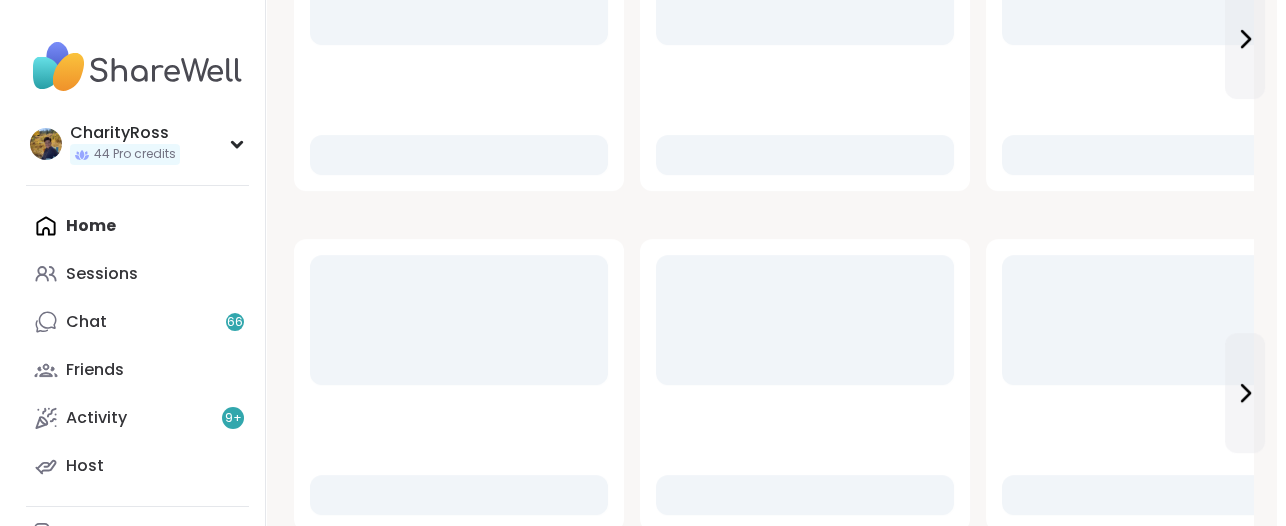 scroll, scrollTop: 0, scrollLeft: 0, axis: both 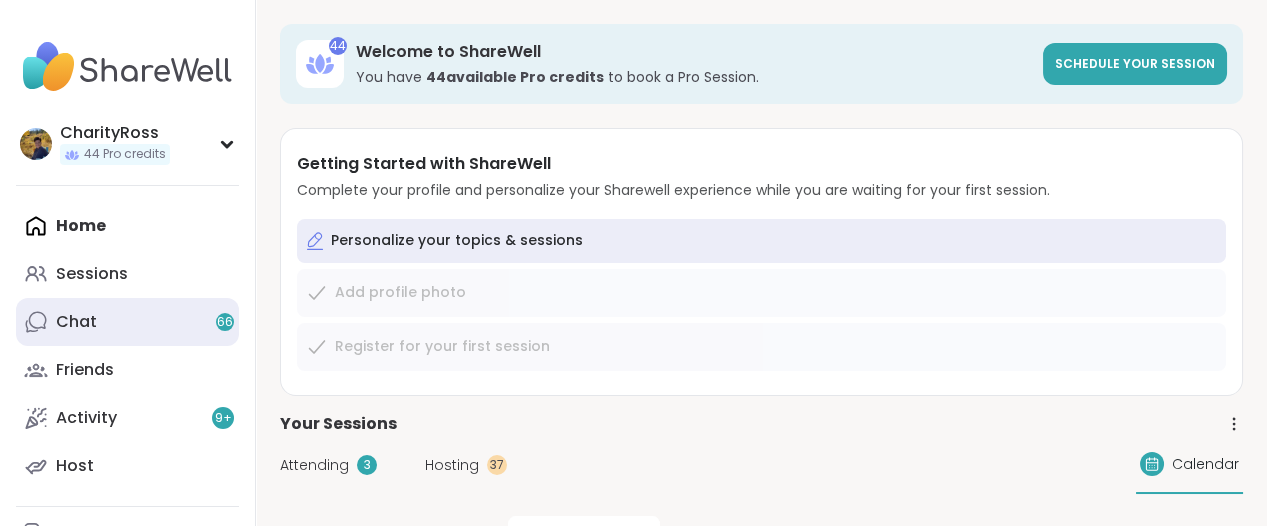 click on "Chat 66" at bounding box center (127, 322) 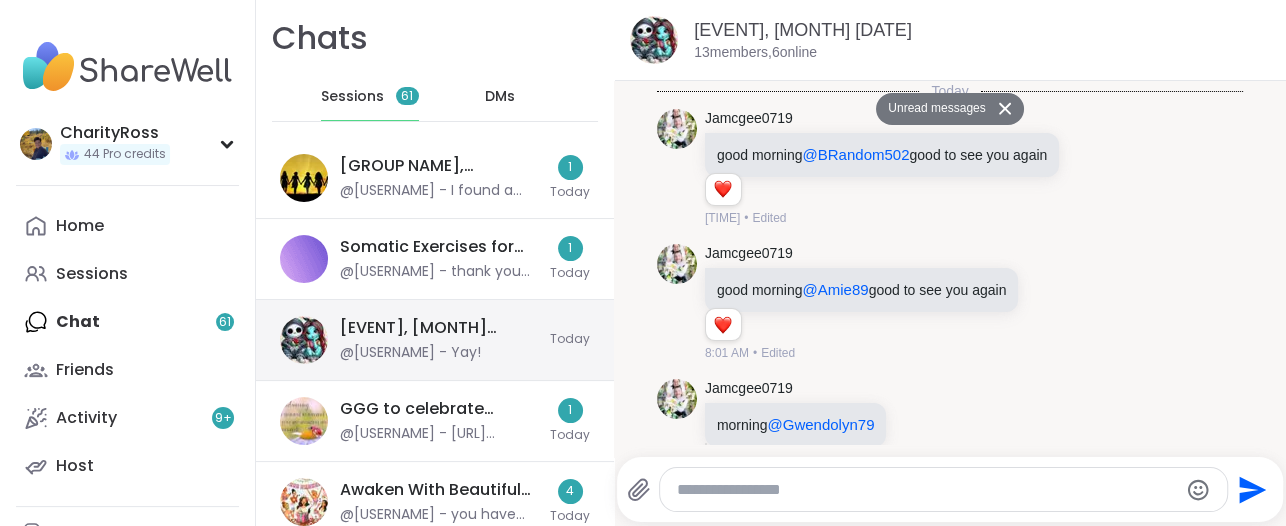 scroll, scrollTop: 10689, scrollLeft: 0, axis: vertical 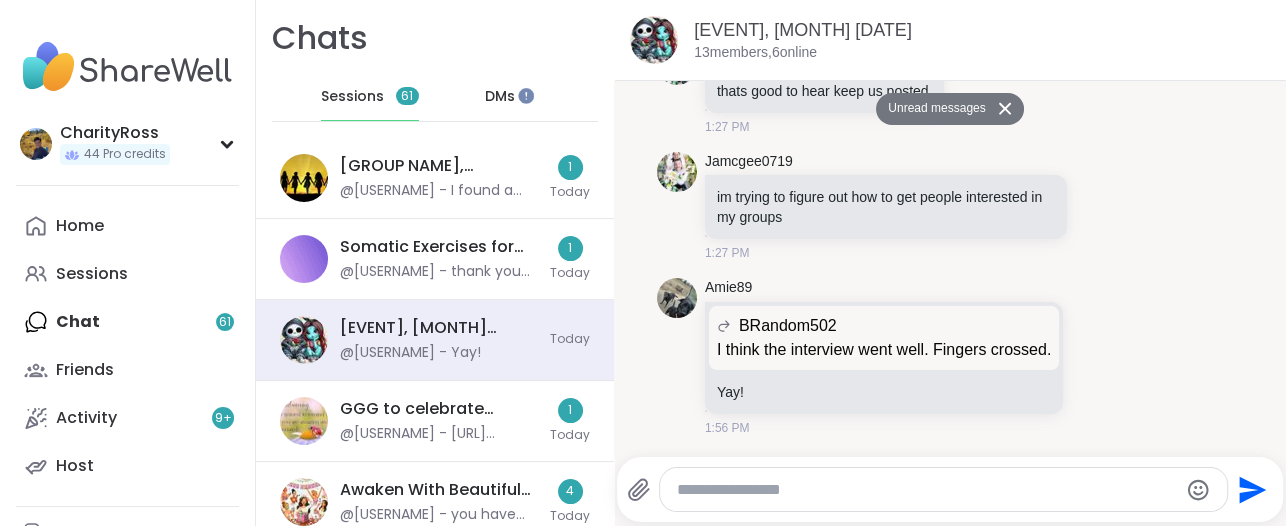 click on "DMs" at bounding box center (501, 97) 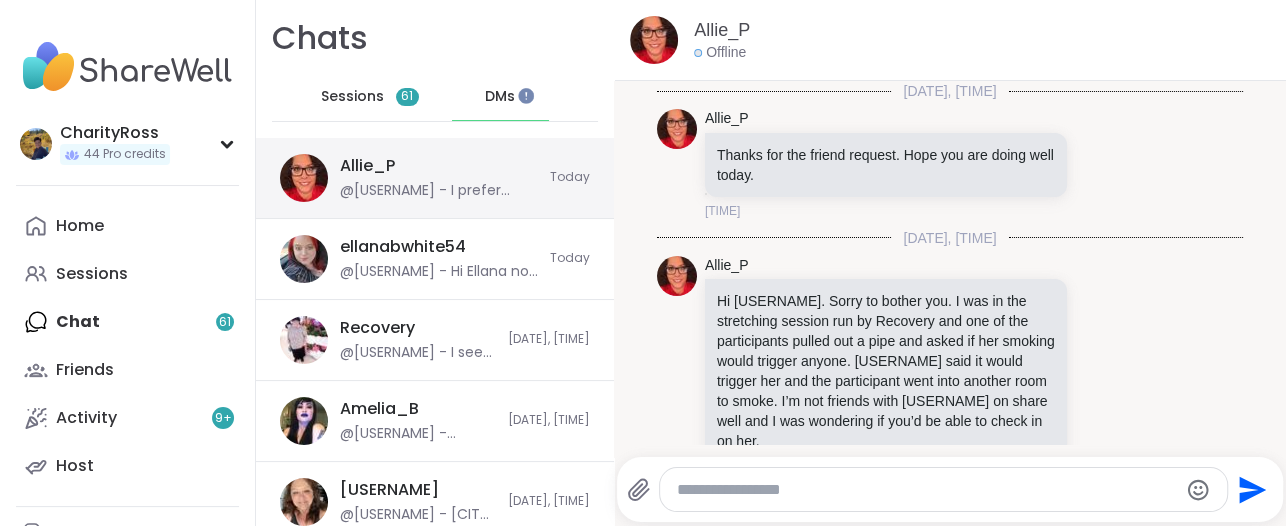 scroll, scrollTop: 5166, scrollLeft: 0, axis: vertical 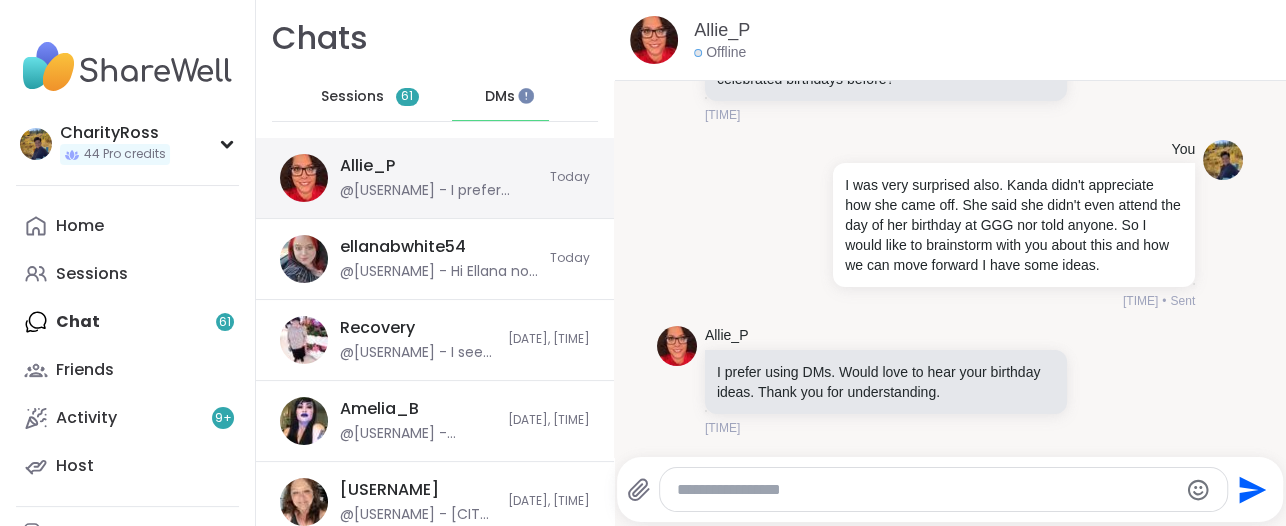 click on "[USERNAME] @[USERNAME] - I prefer using DMs. Would love to hear your birthday ideas. Thank you for understanding." at bounding box center (439, 178) 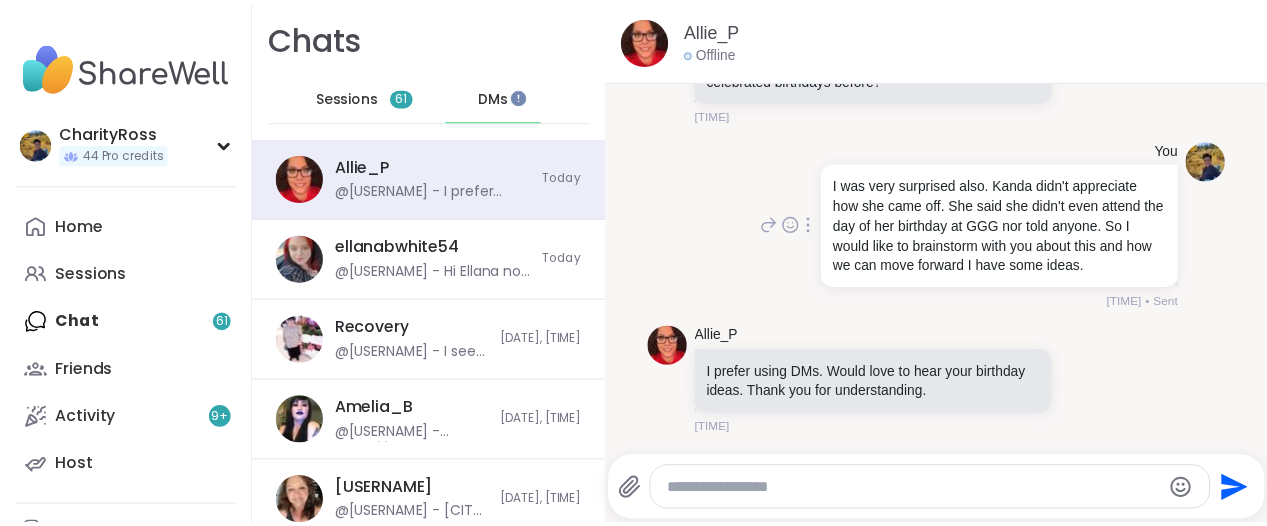 scroll, scrollTop: 5166, scrollLeft: 0, axis: vertical 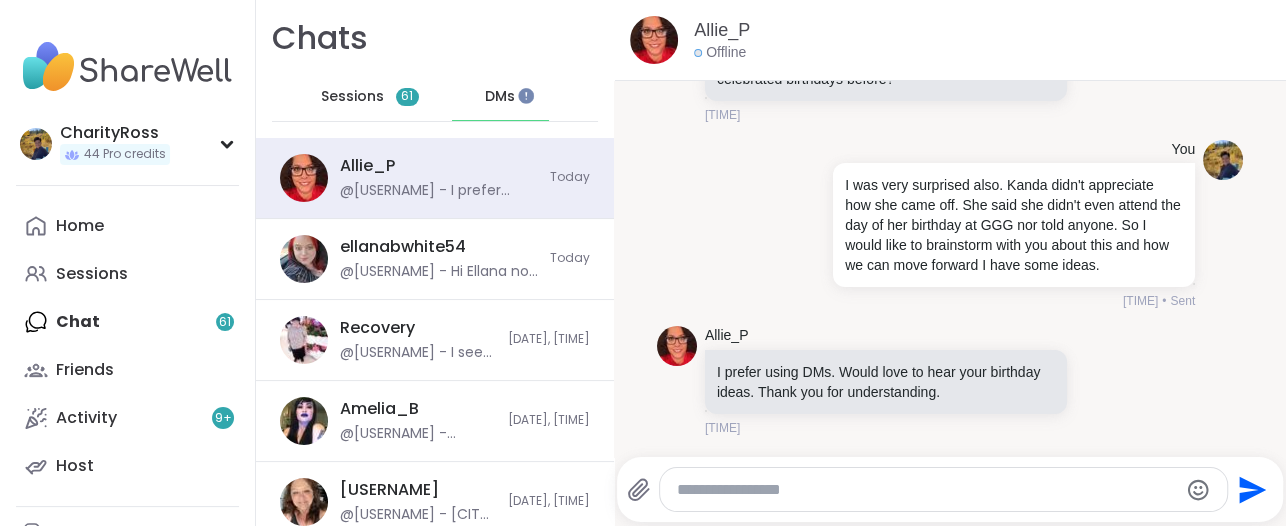 click at bounding box center [926, 490] 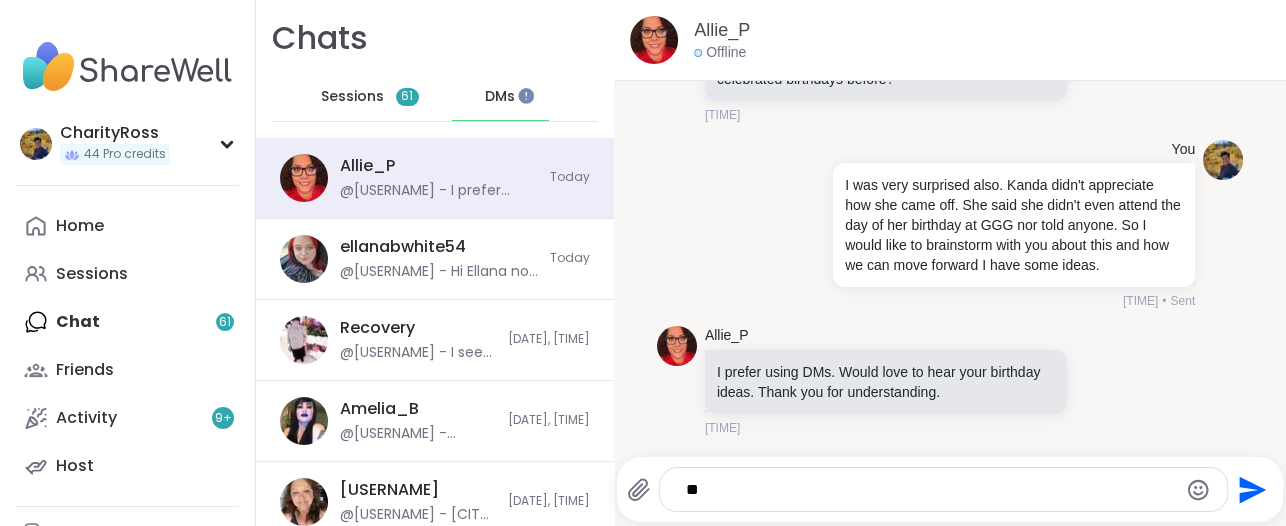type on "*" 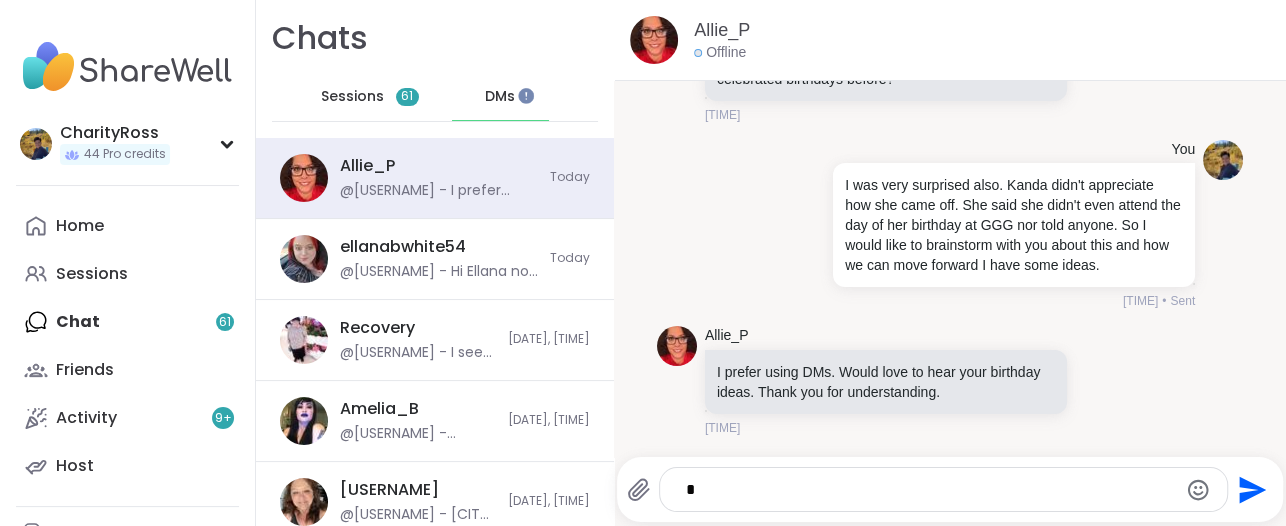 type 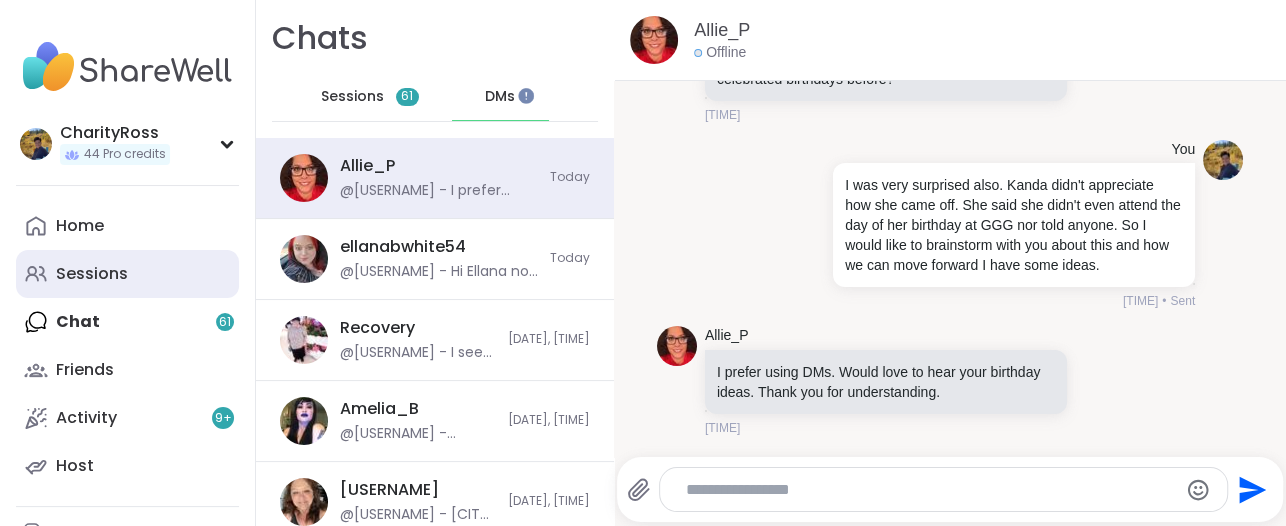 click on "Sessions" at bounding box center (92, 274) 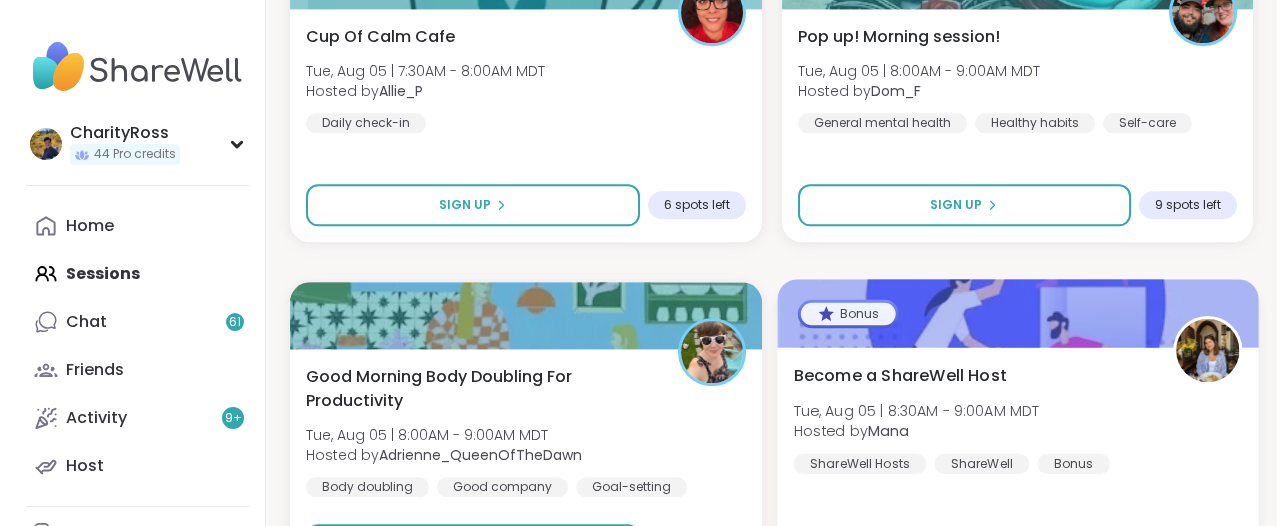 scroll, scrollTop: 4500, scrollLeft: 0, axis: vertical 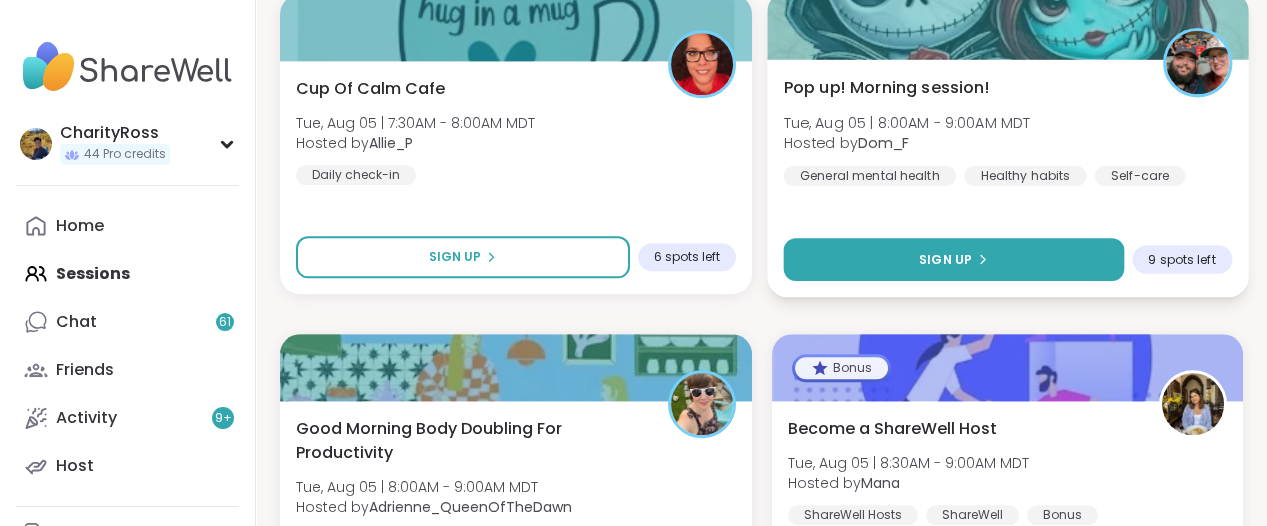 click on "Sign Up" at bounding box center (953, 259) 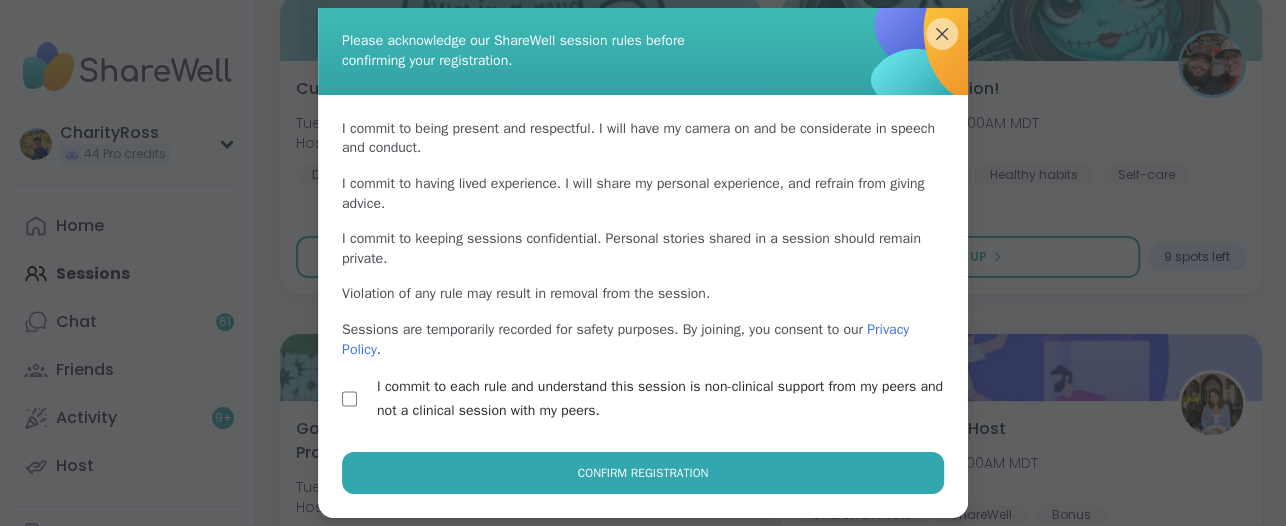 click on "Confirm Registration" at bounding box center (643, 473) 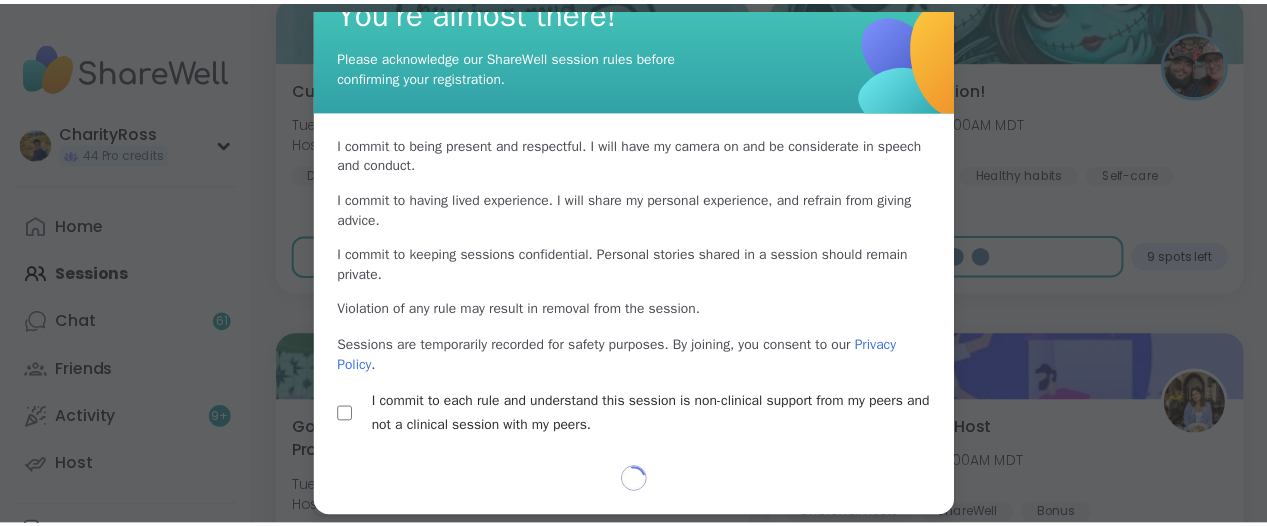 scroll, scrollTop: 41, scrollLeft: 0, axis: vertical 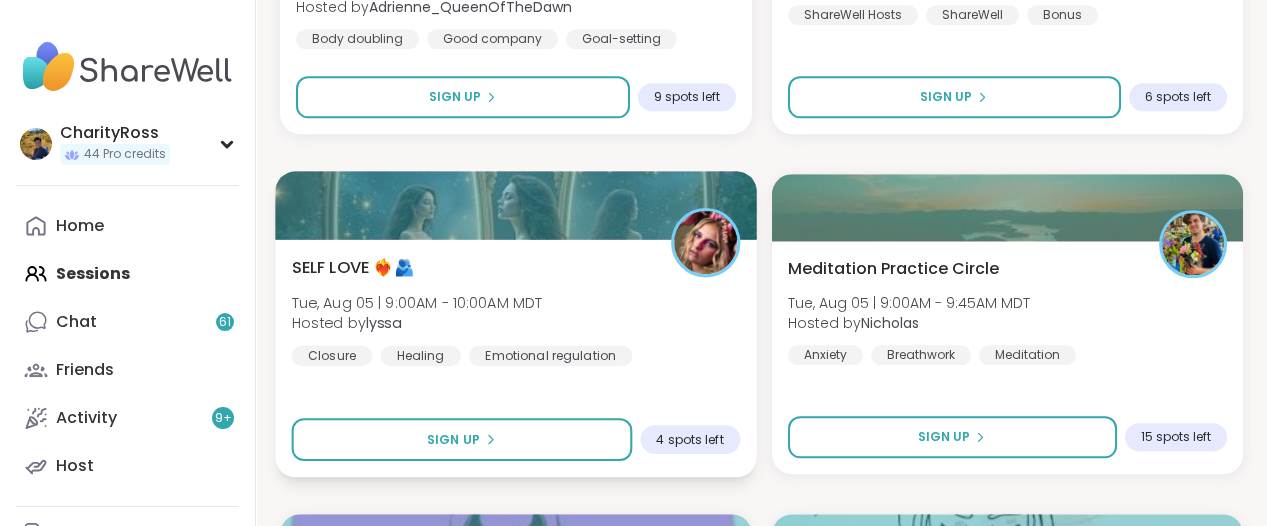 click on "[CATEGORY] ❤️‍🔥🫂 [DAY], [MONTH] [DATE] | [TIME] - [TIME] [TIMEZONE] Hosted by [USERNAME] [CATEGORY] [CATEGORY] [CATEGORY]" at bounding box center [516, 310] 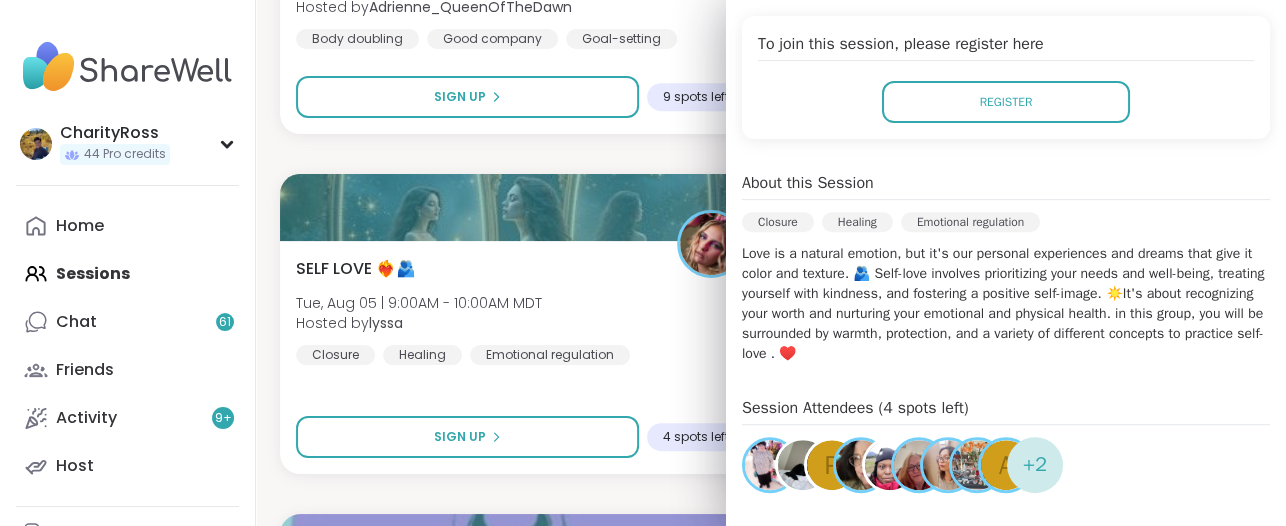 scroll, scrollTop: 375, scrollLeft: 0, axis: vertical 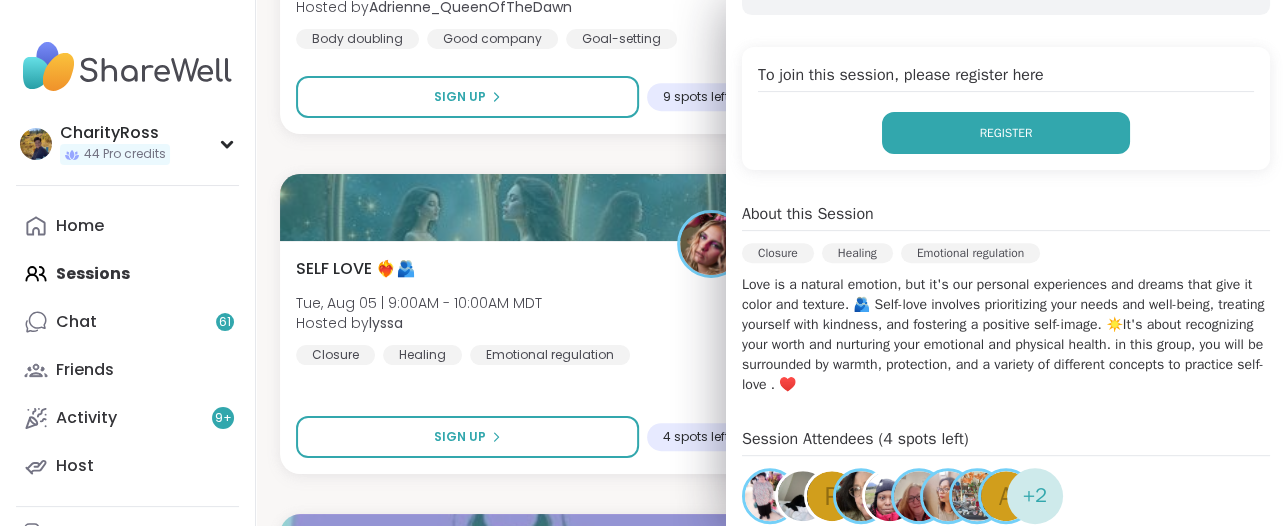 click on "Register" at bounding box center [1006, 133] 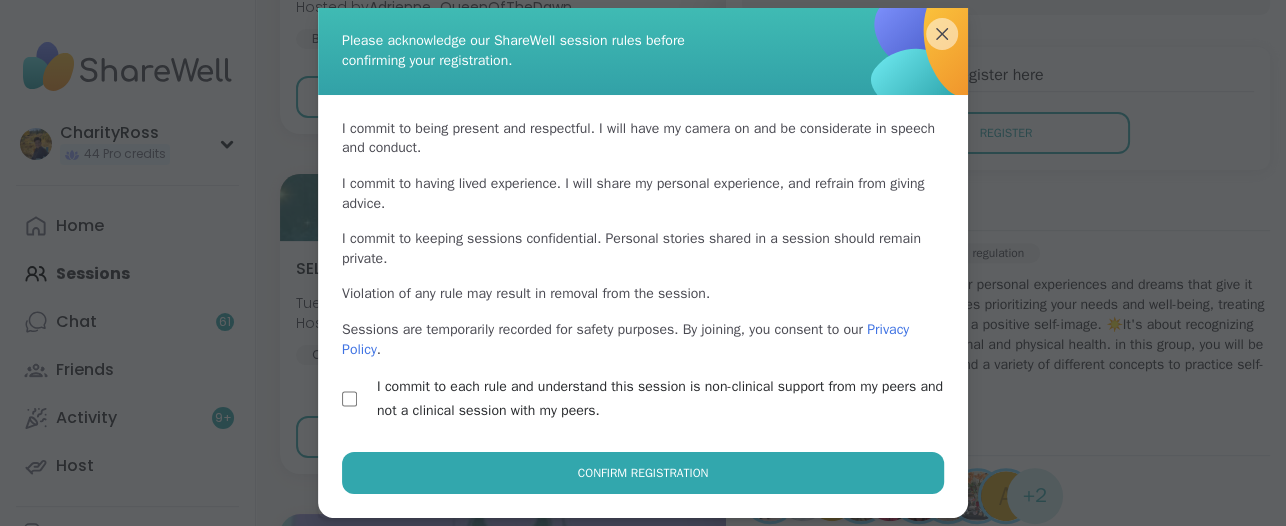 click on "Confirm Registration" at bounding box center [643, 473] 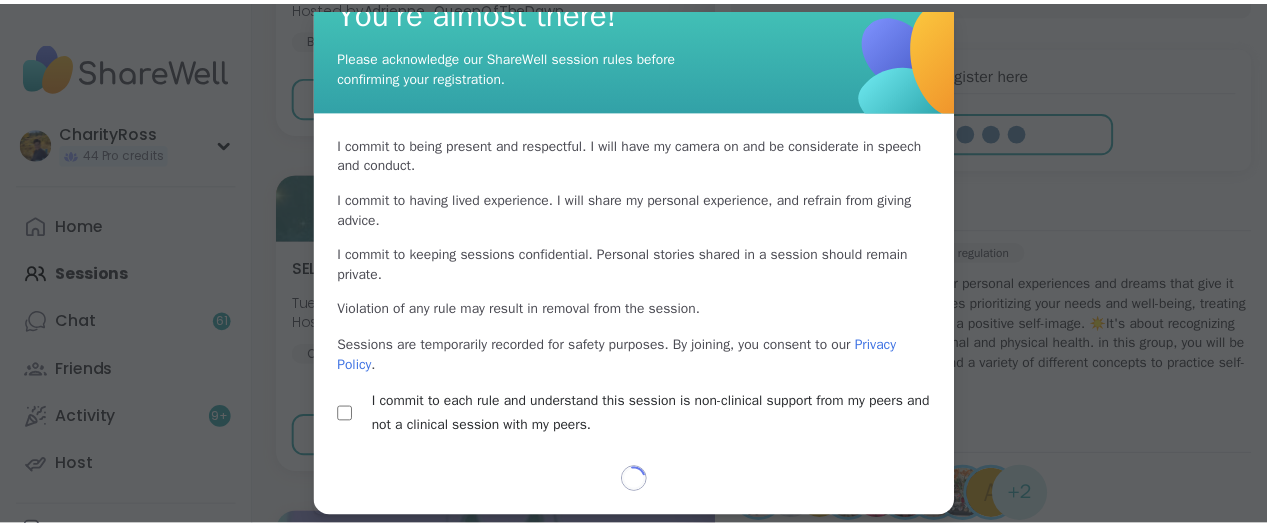 scroll, scrollTop: 41, scrollLeft: 0, axis: vertical 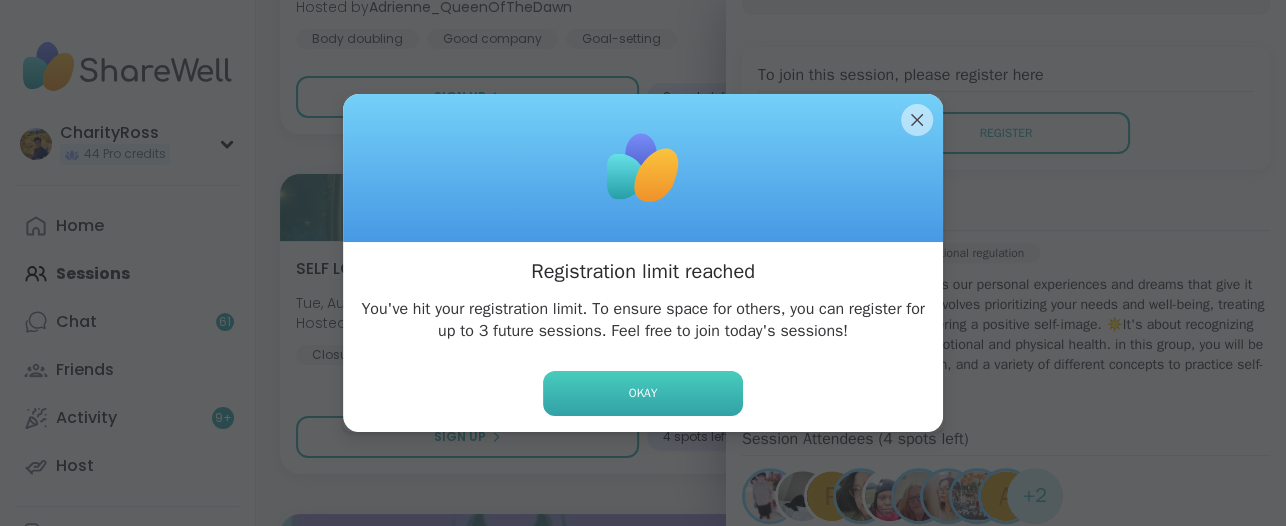click on "Okay" at bounding box center [643, 393] 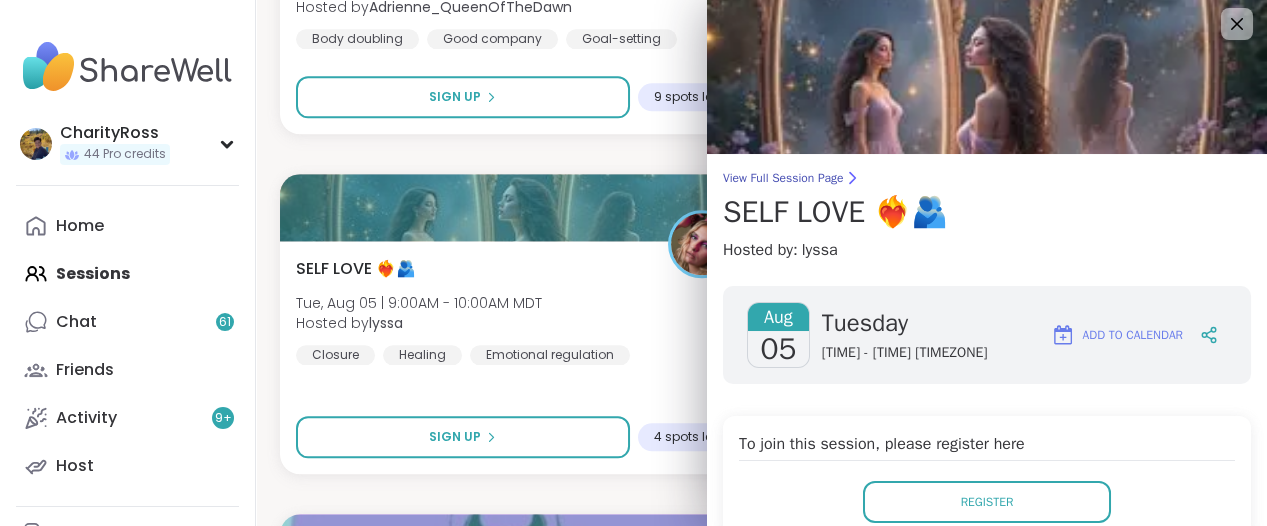 scroll, scrollTop: 0, scrollLeft: 0, axis: both 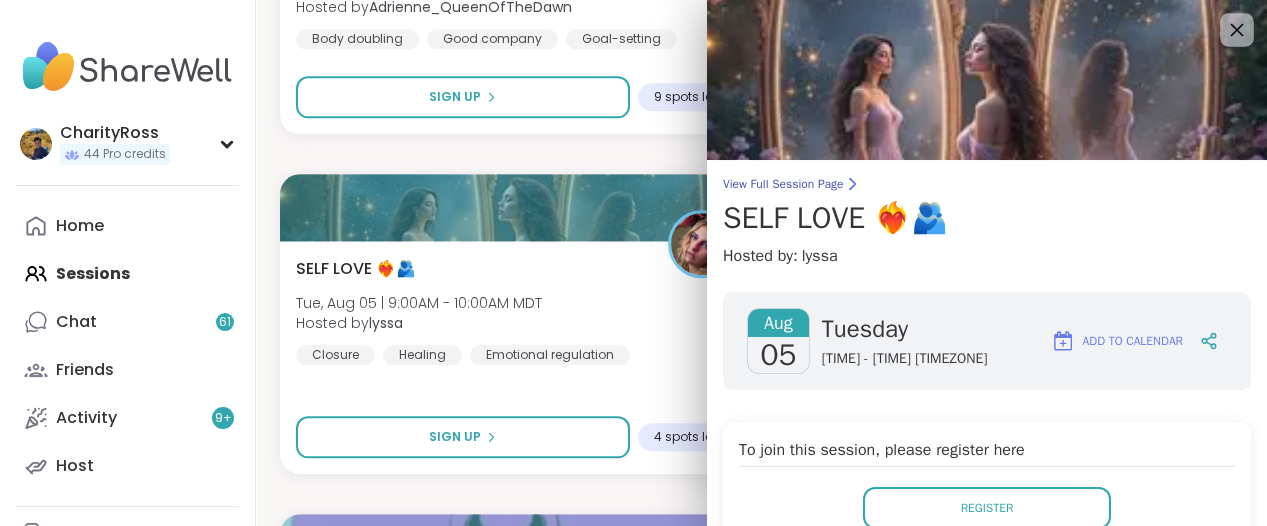 click 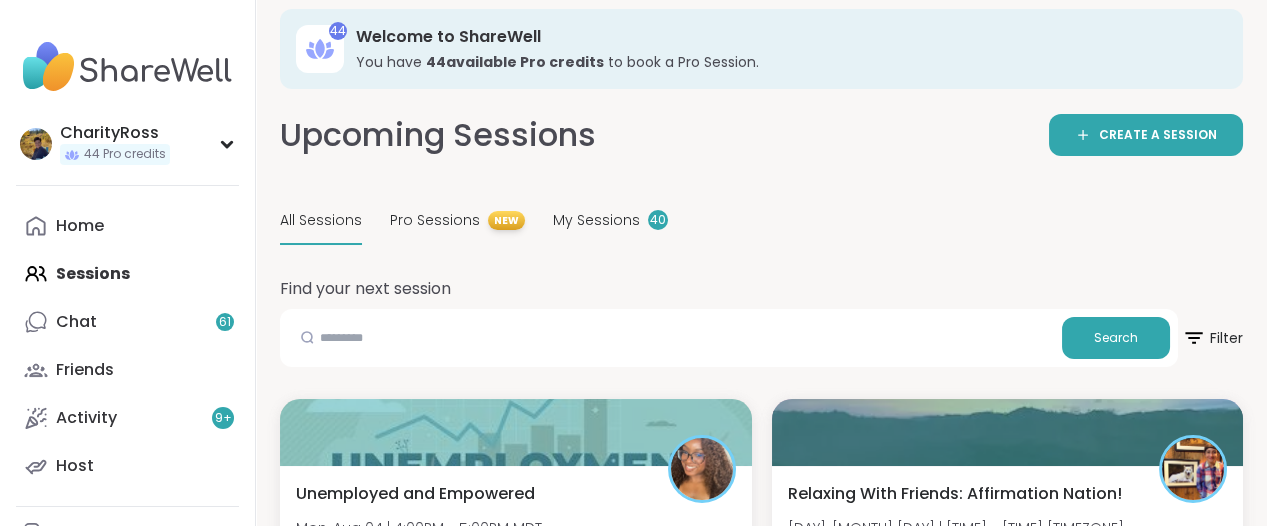 scroll, scrollTop: 0, scrollLeft: 0, axis: both 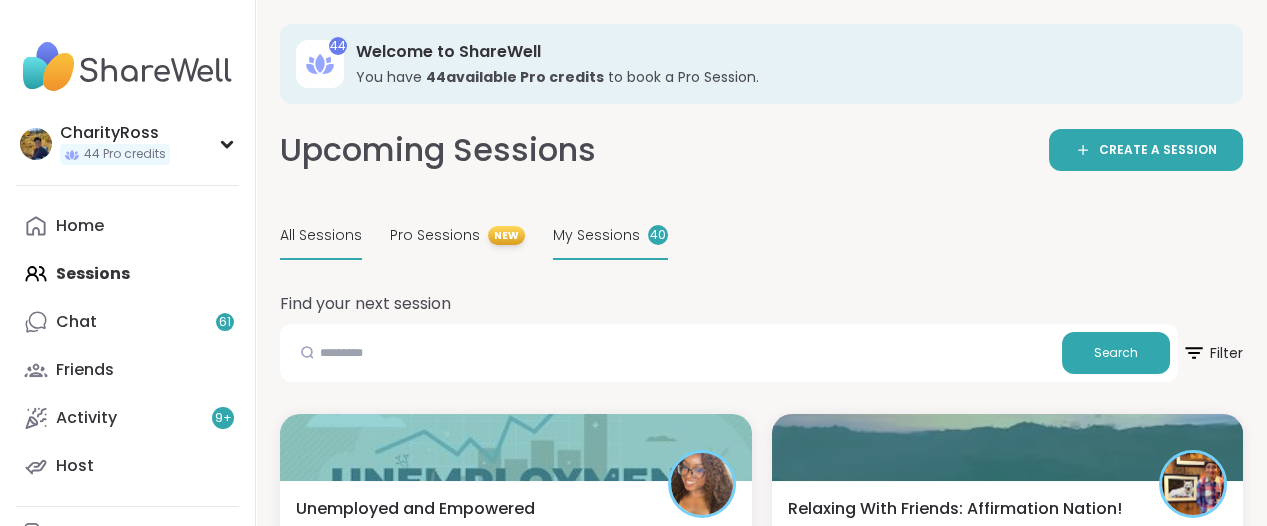 click on "My Sessions 40" at bounding box center [610, 236] 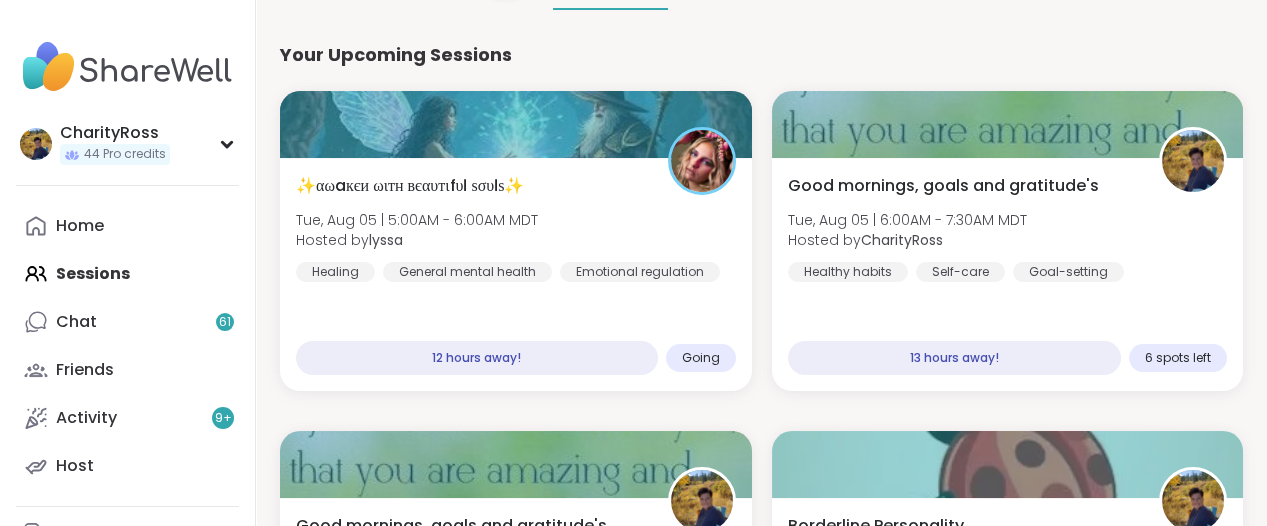 scroll, scrollTop: 375, scrollLeft: 0, axis: vertical 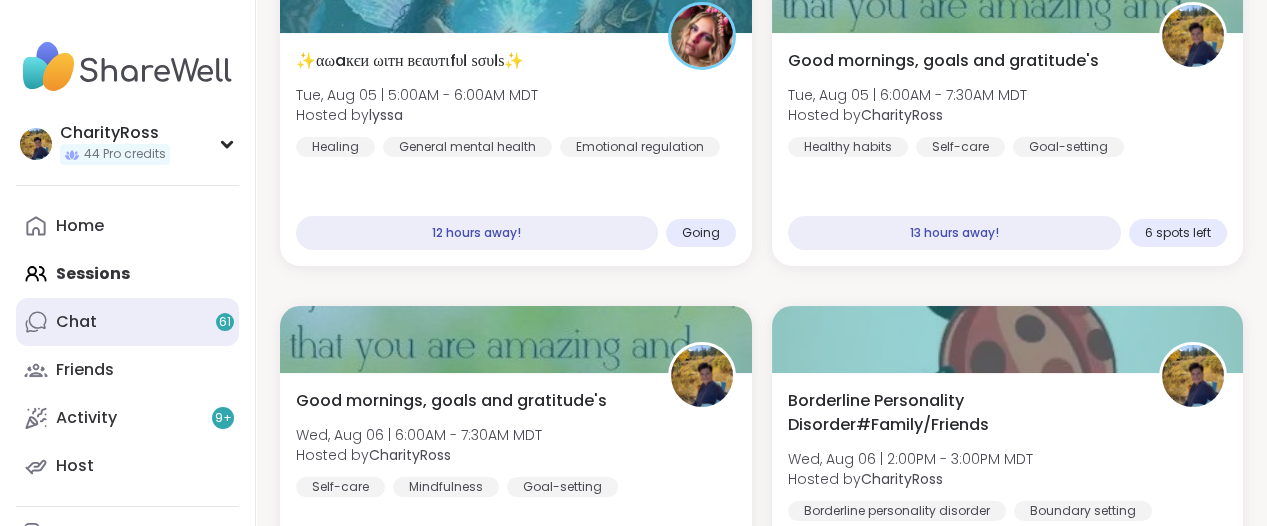 click on "Chat 61" at bounding box center [76, 322] 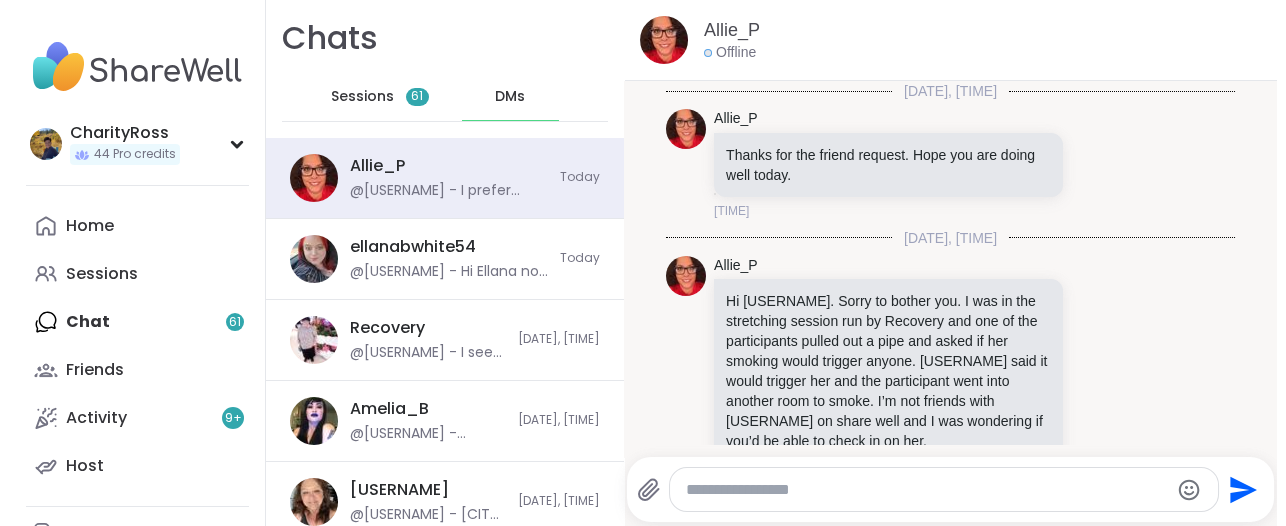 scroll, scrollTop: 0, scrollLeft: 0, axis: both 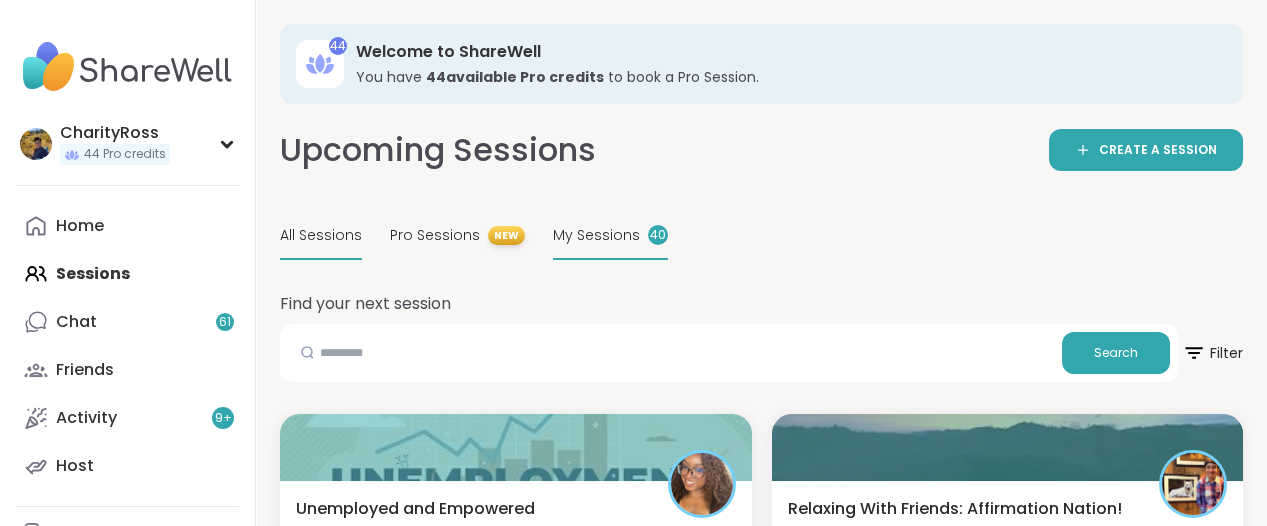 click on "My Sessions 40" at bounding box center (610, 236) 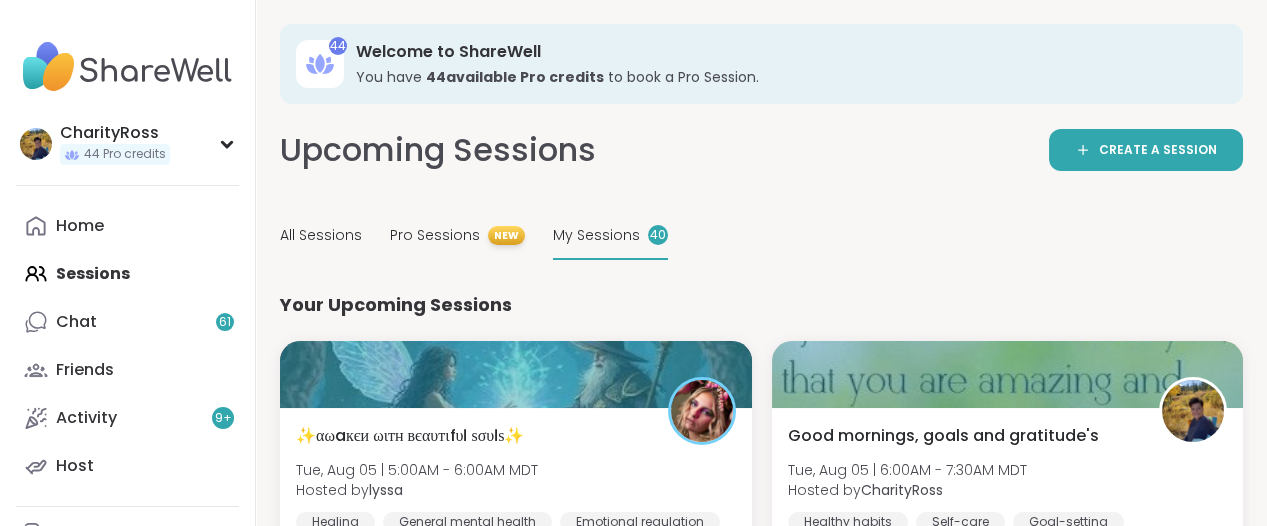 click on "Home Sessions Chat 61 Friends Activity 9 + Host" at bounding box center (127, 346) 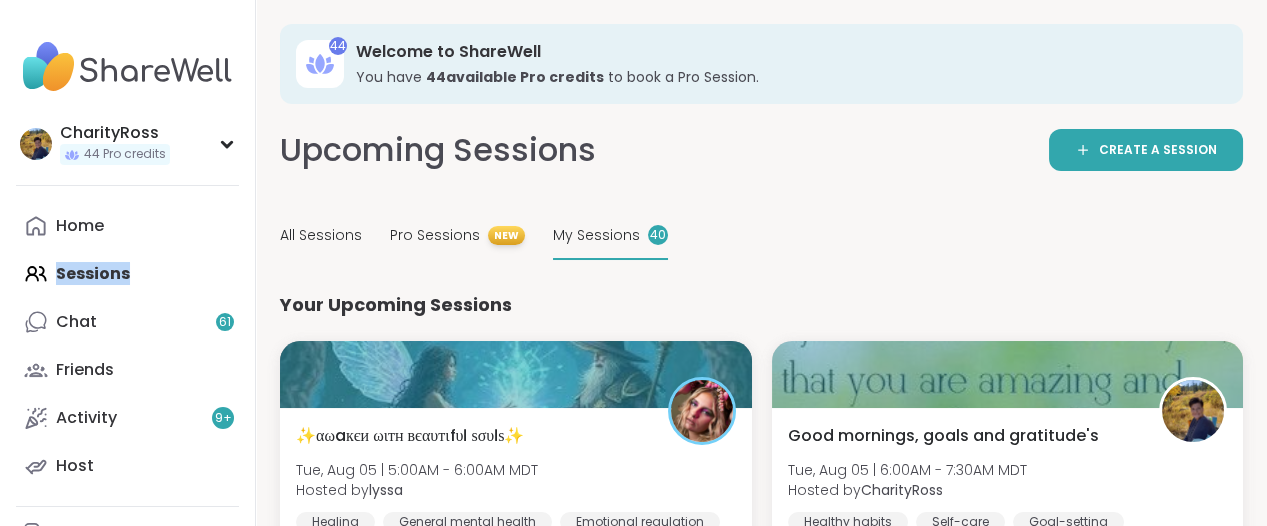 click on "Home Sessions Chat 61 Friends Activity 9 + Host" at bounding box center [127, 346] 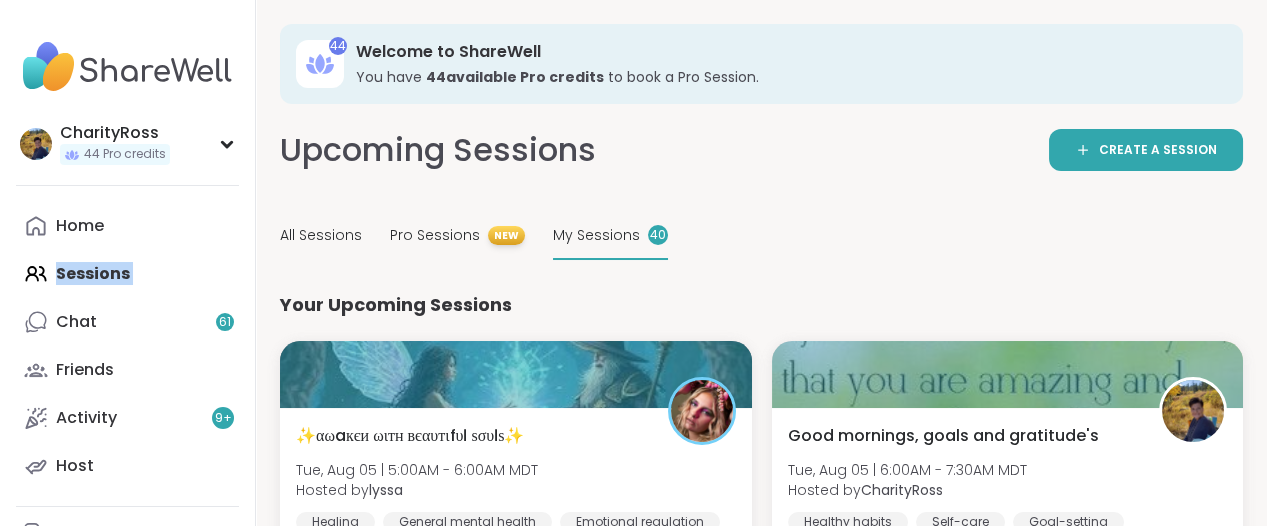 click on "Home Sessions Chat 61 Friends Activity 9 + Host" at bounding box center [127, 346] 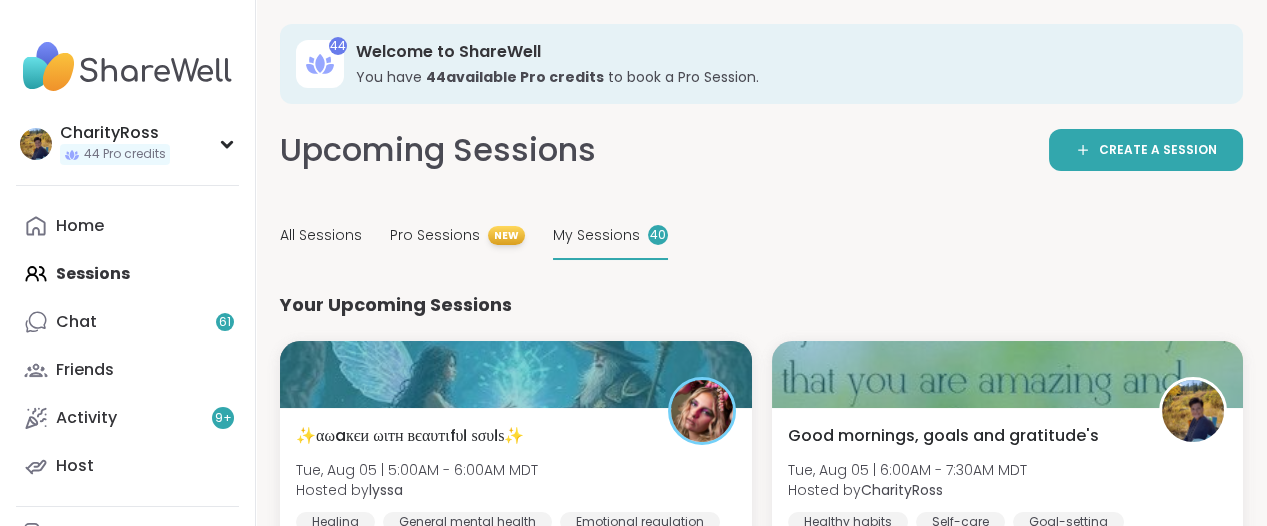 click on "Upcoming Sessions CREATE A SESSION All Sessions Pro Sessions NEW My Sessions 40 Your Upcoming Sessions ✨αωaкєи ωιтн вєαυтιfυℓ ѕσυℓѕ✨ [DAY], [MONTH] [DATE] | [TIME] - [TIME] [TIMEZONE] Hosted by [USERNAME] [CATEGORY] [CATEGORY] [CATEGORY] [TIME_LEFT] Going Good mornings, goals and gratitude's [DAY], [MONTH] [DATE] | [TIME] - [TIME] [TIMEZONE] Hosted by [USERNAME] [CATEGORY] [CATEGORY] [CATEGORY] [TIME_LEFT] Good mornings, goals and gratitude's [DAY], [MONTH] [DATE] | [TIME] - [TIME] [TIMEZONE] Hosted by [USERNAME] [CATEGORY] [CATEGORY] [CATEGORY] [TIME_LEFT] Borderline Personality Disorder#[CATEGORY]/[CATEGORY] [DAY], [MONTH] [DATE] | [TIME] - [TIME] [TIMEZONE] Hosted by [USERNAME] [CATEGORY] [CATEGORY] [CATEGORY] [TIME_LEFT] Good mornings, goals and gratitude's [DAY], [MONTH] [DATE] | [TIME] - [TIME] [TIMEZONE] Hosted by [USERNAME] [CATEGORY] [CATEGORY] [CATEGORY] [TIME_LEFT] Menopause Sisters [DAY], [MONTH] [DATE] | [TIME] - [TIME] [TIMEZONE] Hosted by [USERNAME] +" at bounding box center [761, 3647] 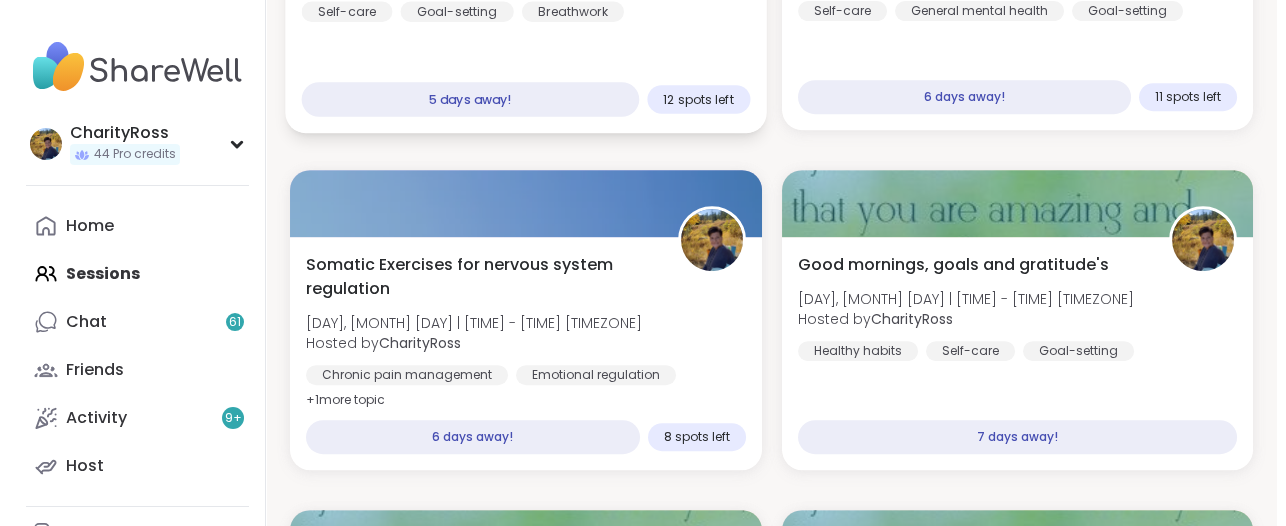 scroll, scrollTop: 1875, scrollLeft: 0, axis: vertical 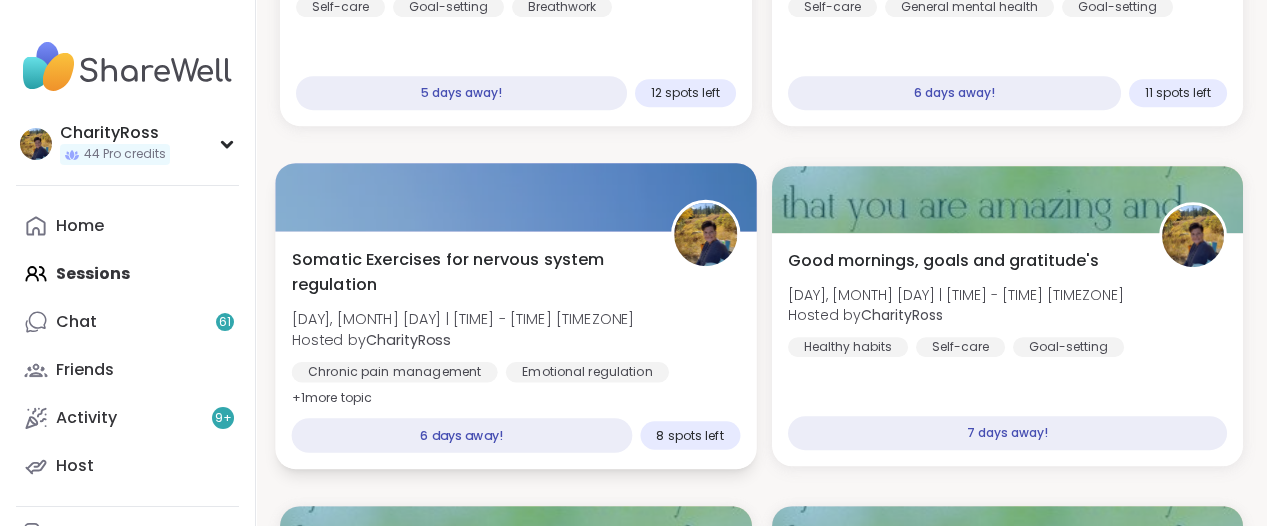 click on "[CATEGORY] for nervous system regulation [DAY], [MONTH] [DATE] | [TIME] - [TIME] [TIMEZONE] Hosted by [USERNAME] [CATEGORY] [CATEGORY] [CATEGORY] + 1 more topic" at bounding box center [516, 329] 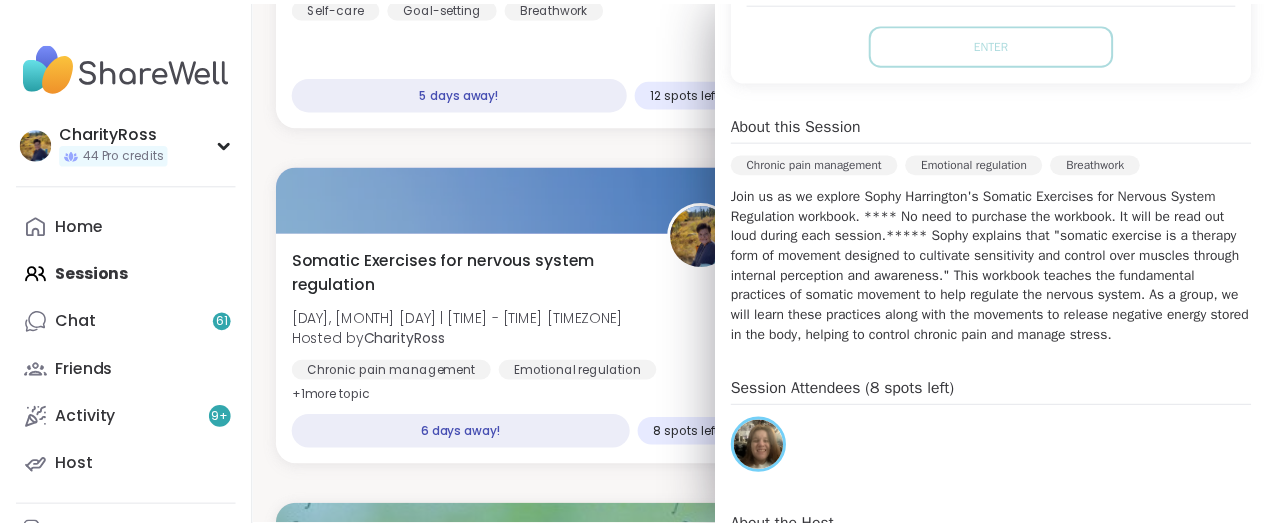 scroll, scrollTop: 625, scrollLeft: 0, axis: vertical 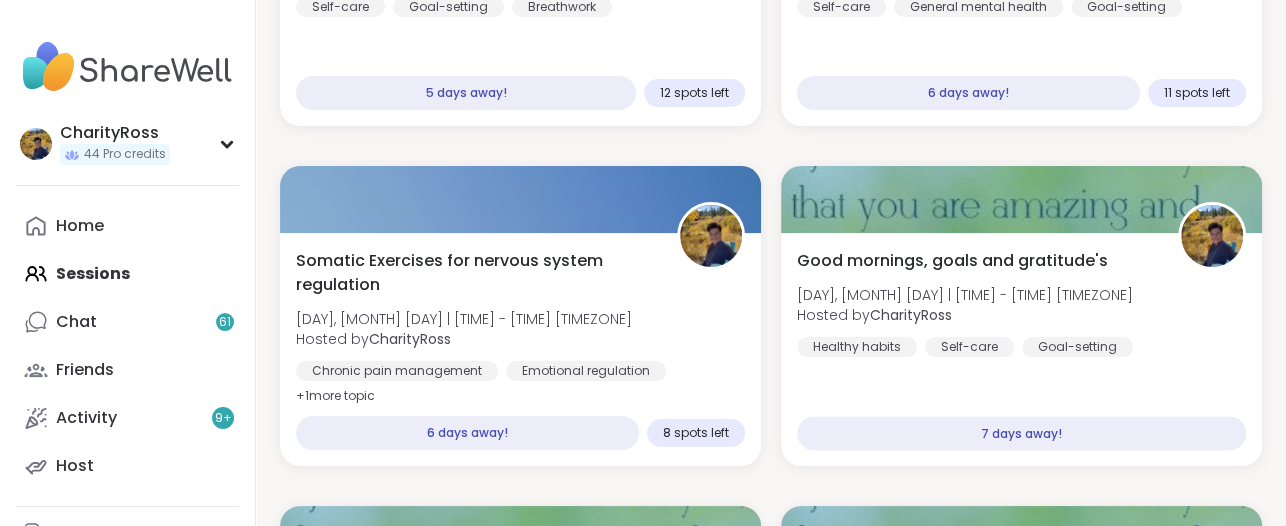click on "✨αωaкєи ωιтн вєαυтιfυℓ ѕσυℓѕ✨ [DAY], [MONTH] [DAY] | [TIME] - [TIME] [TIMEZONE] Hosted by [USERNAME] Healing General mental health Emotional regulation 11 hours away! Going Good mornings, goals and gratitude's [DAY], [MONTH] [DAY] | [TIME] - [TIME] [TIMEZONE] Hosted by [USERNAME] Healthy habits Self-care Goal-setting 12 hours away! 6 spots left Good mornings, goals and gratitude's [DAY], [MONTH] [DAY] | [TIME] - [TIME] [TIMEZONE] Hosted by [USERNAME] Self-care Mindfulness Goal-setting 1 day away! 9 spots left Borderline Personality Disorder#Family/Friends [DAY], [MONTH] [DAY] | [TIME] - [TIME] [TIMEZONE] Hosted by [USERNAME] Borderline personality disorder Boundary setting Family 1 day away! 5 spots left Good mornings, goals and gratitude's [DAY], [MONTH] [DAY] | [TIME] - [TIME] [TIMEZONE] Hosted by [USERNAME] General mental health Self-care Goal-setting 2 days away! 11 spots left Menopause Sisters [DAY], [MONTH] [DAY] | [TIME] - [TIME] [TIMEZONE] Hosted by [USERNAME] Self-care 2 days away! Going Good mornings, goals and gratitude's [DAY], [MONTH] [DAY] | [TIME] - [TIME] [TIMEZONE] + 1 + 1" at bounding box center [771, 1846] 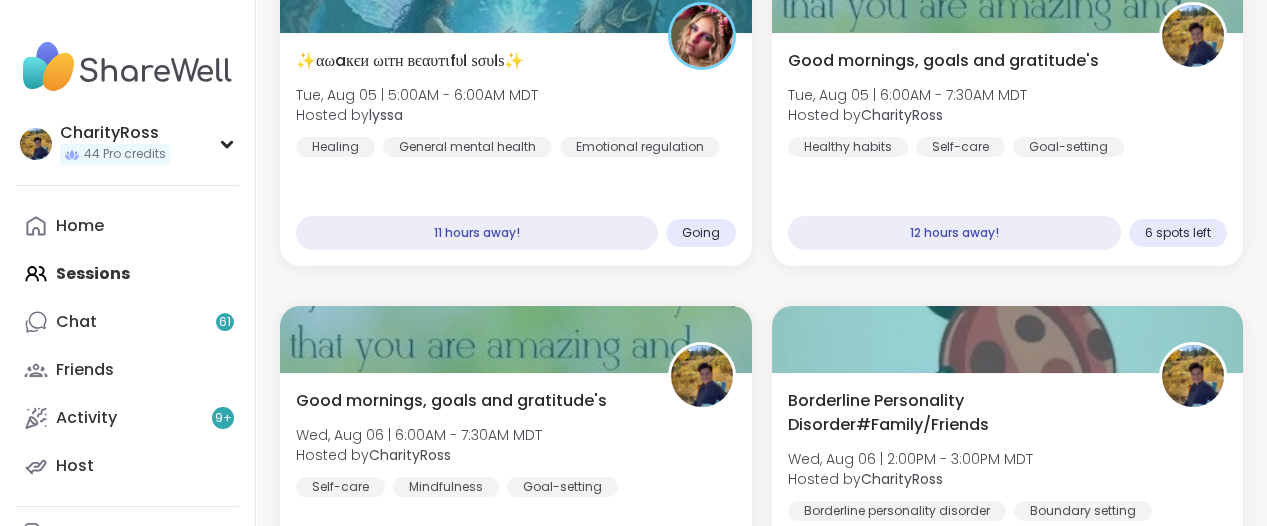 scroll, scrollTop: 250, scrollLeft: 0, axis: vertical 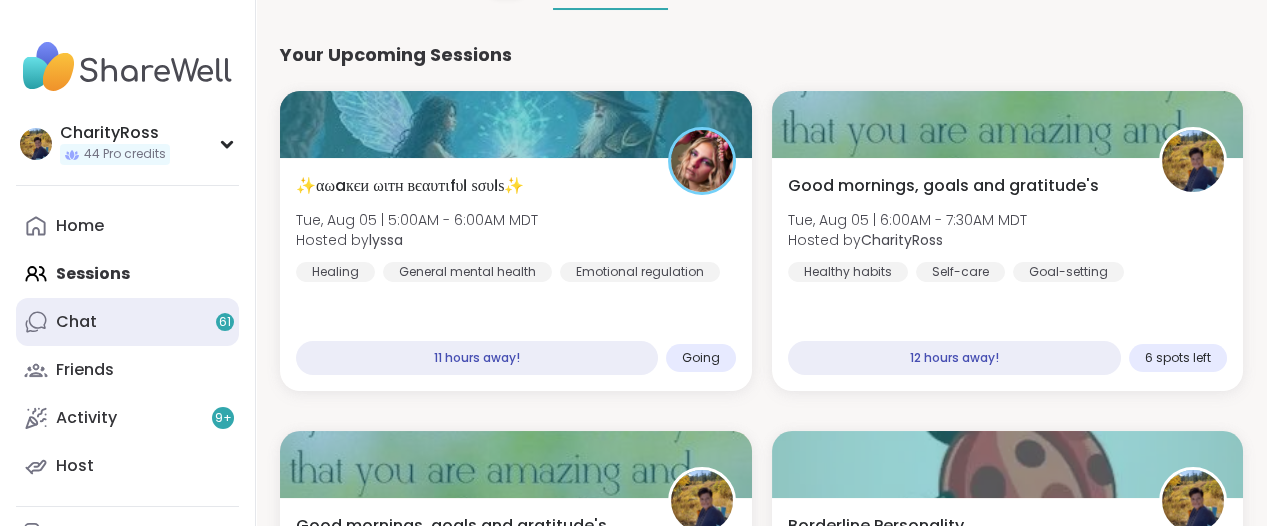 click on "Chat 61" at bounding box center (76, 322) 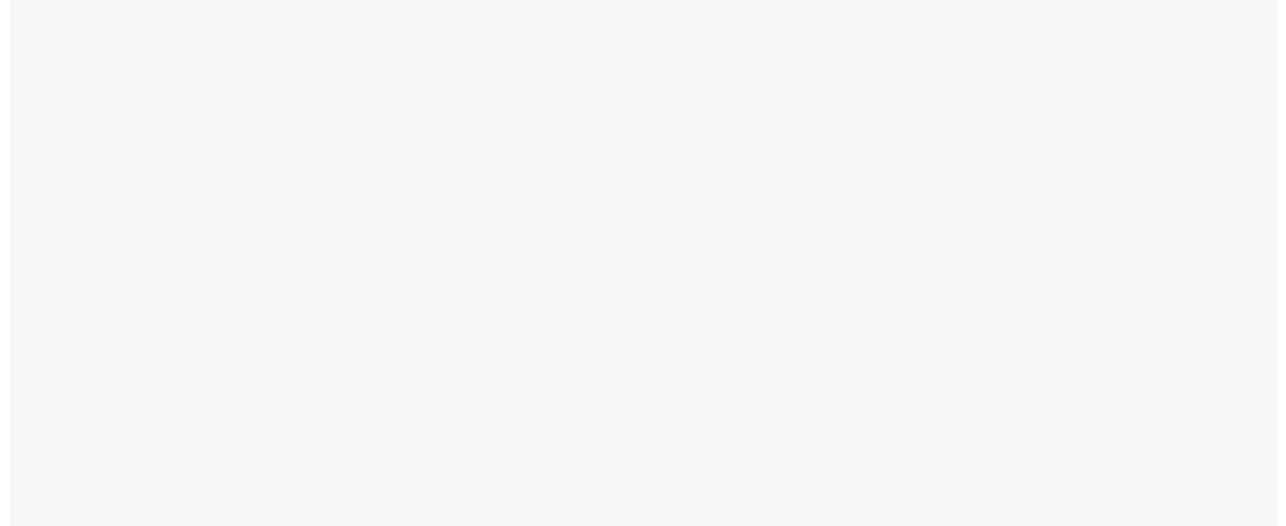 scroll, scrollTop: 0, scrollLeft: 0, axis: both 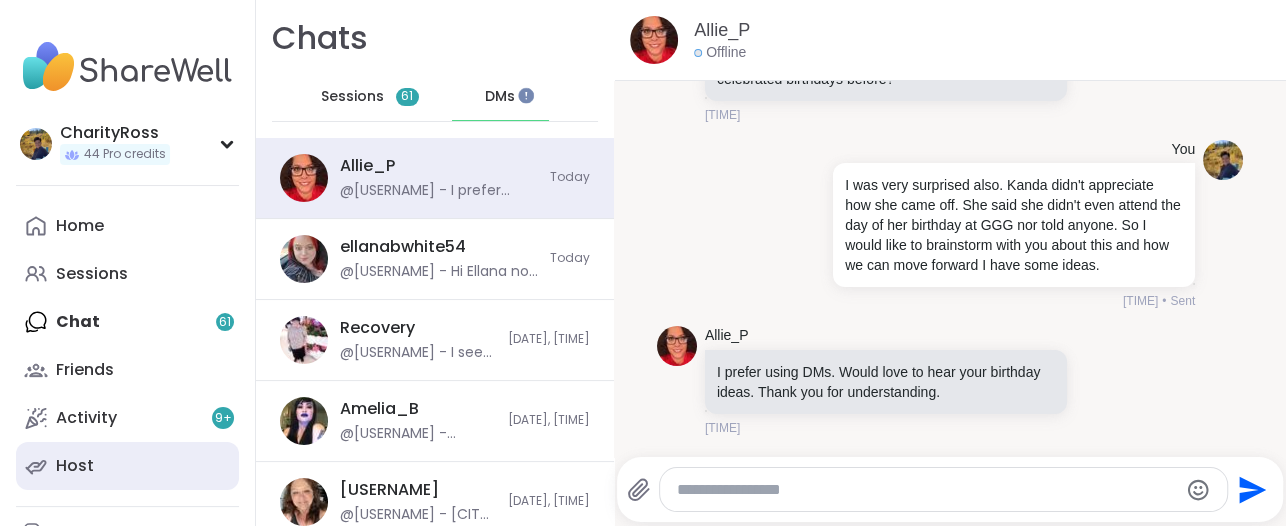 click on "Host" at bounding box center (127, 466) 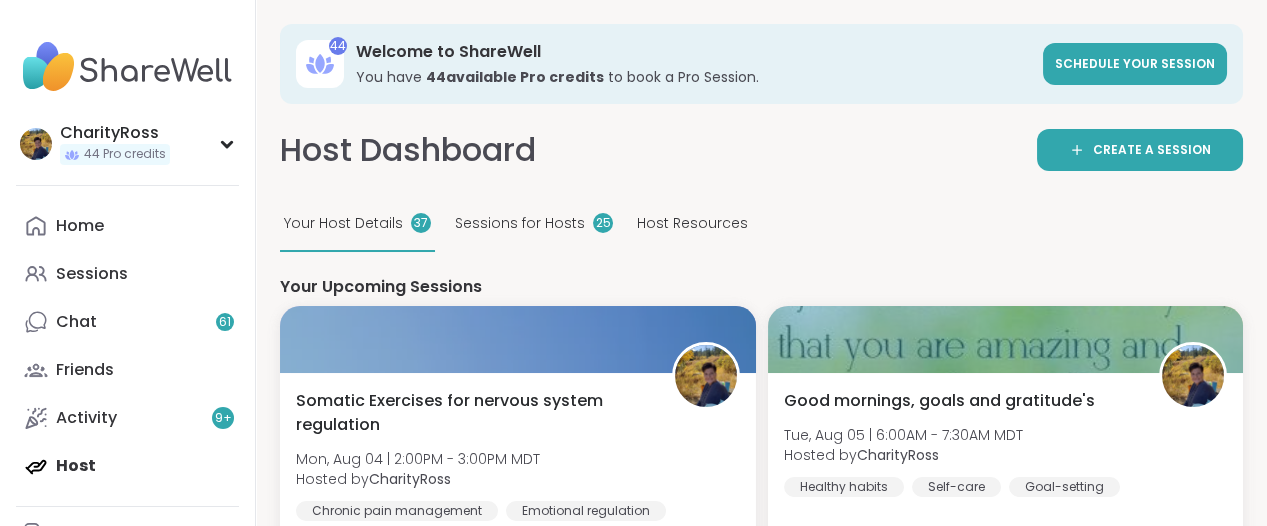 scroll, scrollTop: 0, scrollLeft: 0, axis: both 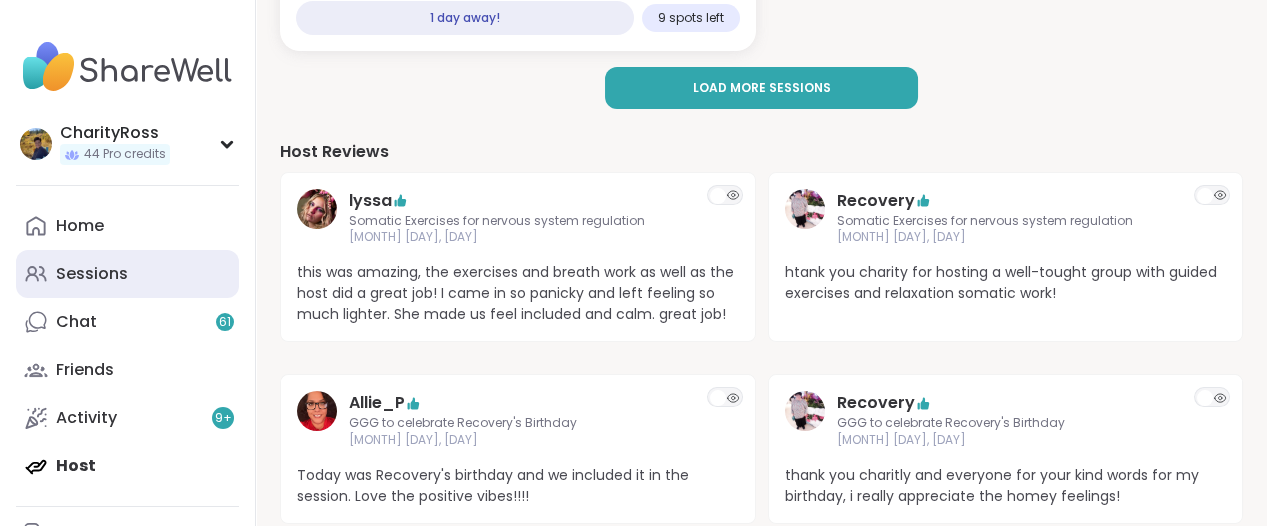 click on "Sessions" at bounding box center (127, 274) 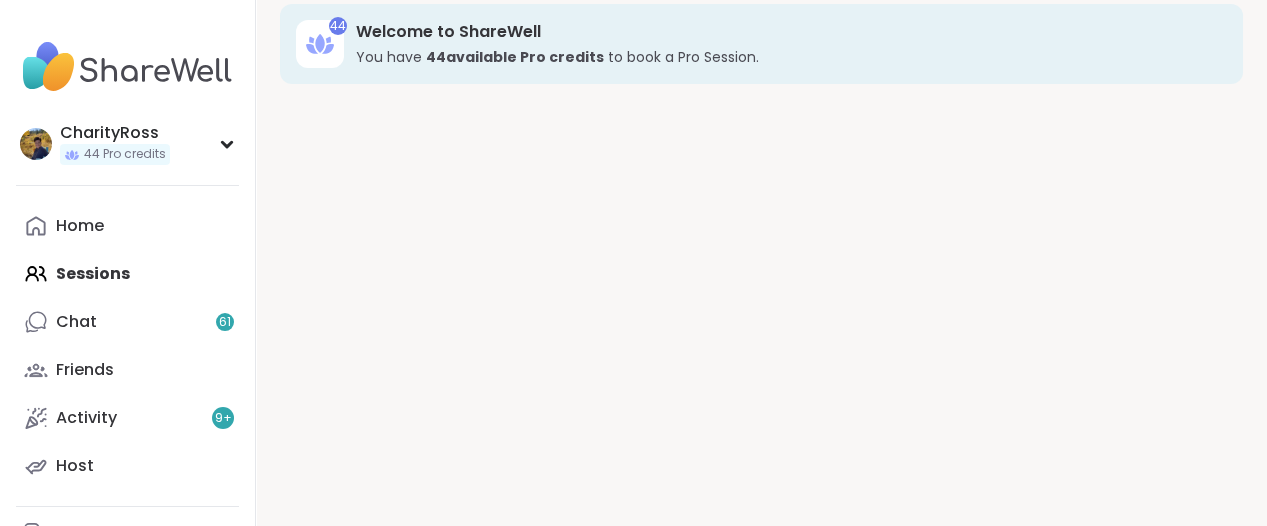 scroll, scrollTop: 0, scrollLeft: 0, axis: both 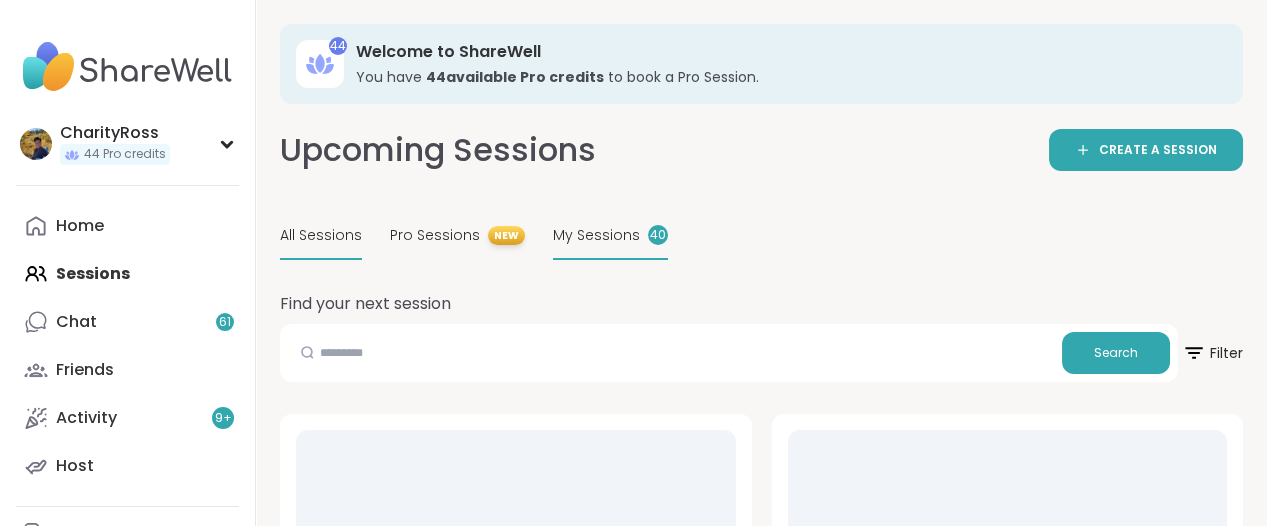 click on "My Sessions 40" at bounding box center [610, 236] 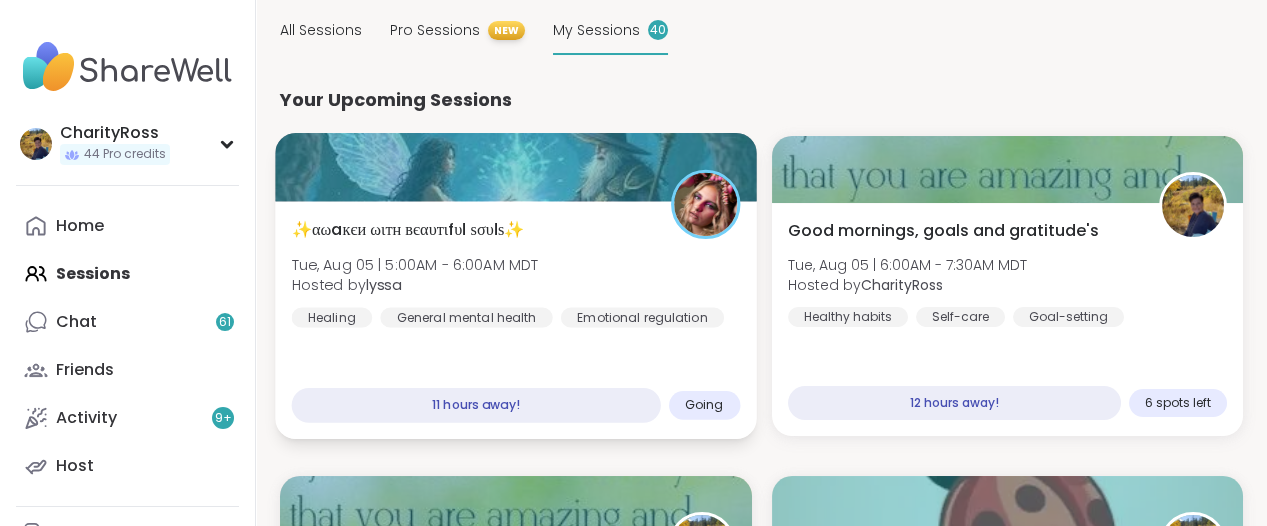 scroll, scrollTop: 250, scrollLeft: 0, axis: vertical 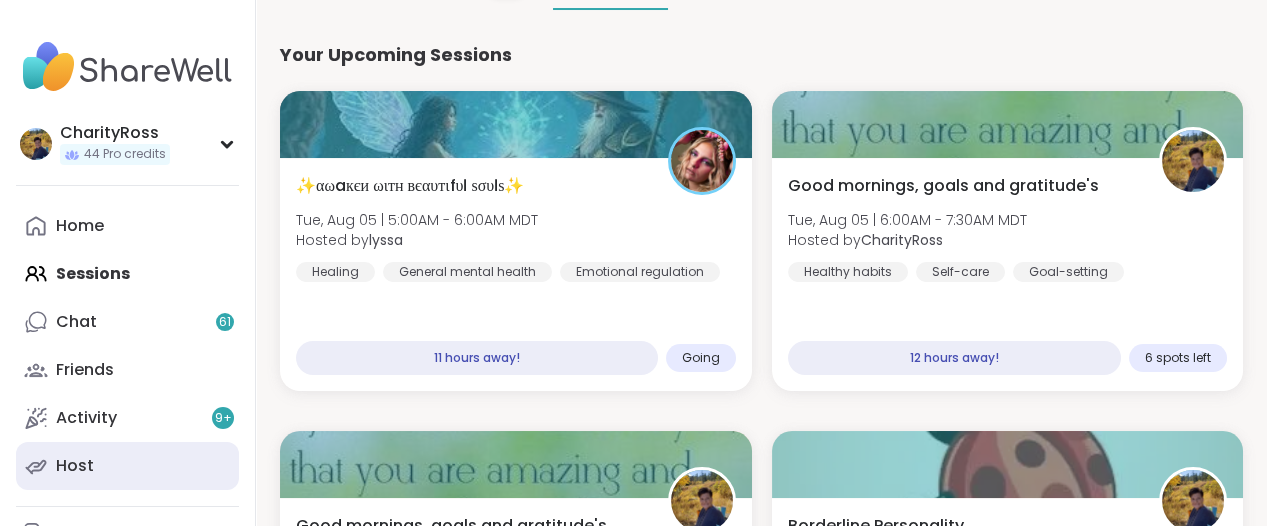 click on "Host" at bounding box center (127, 466) 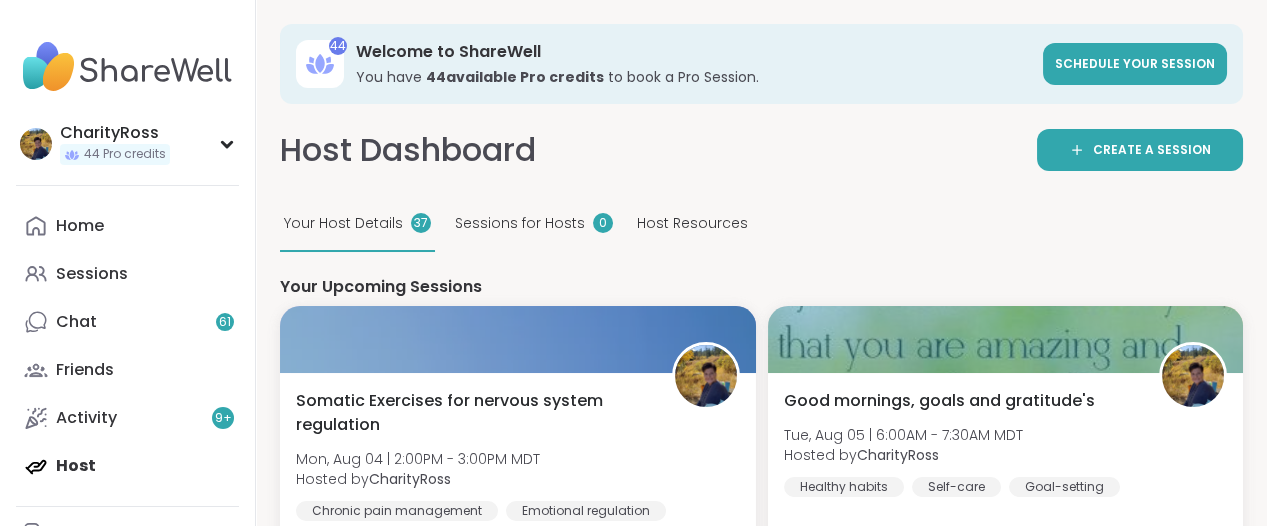 scroll, scrollTop: 0, scrollLeft: 0, axis: both 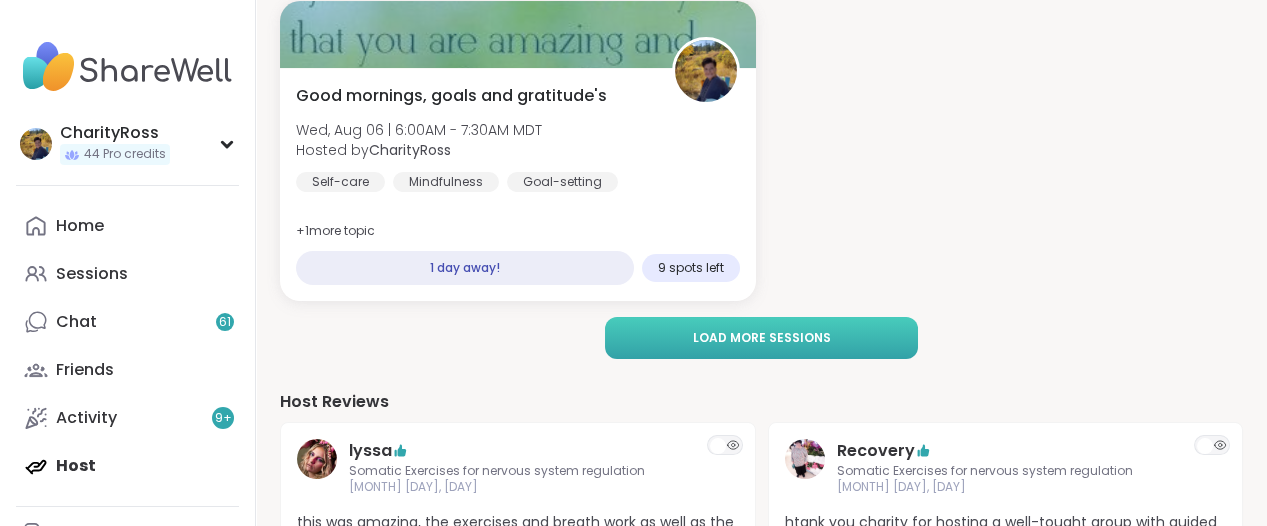 click on "Load more sessions" at bounding box center (761, 338) 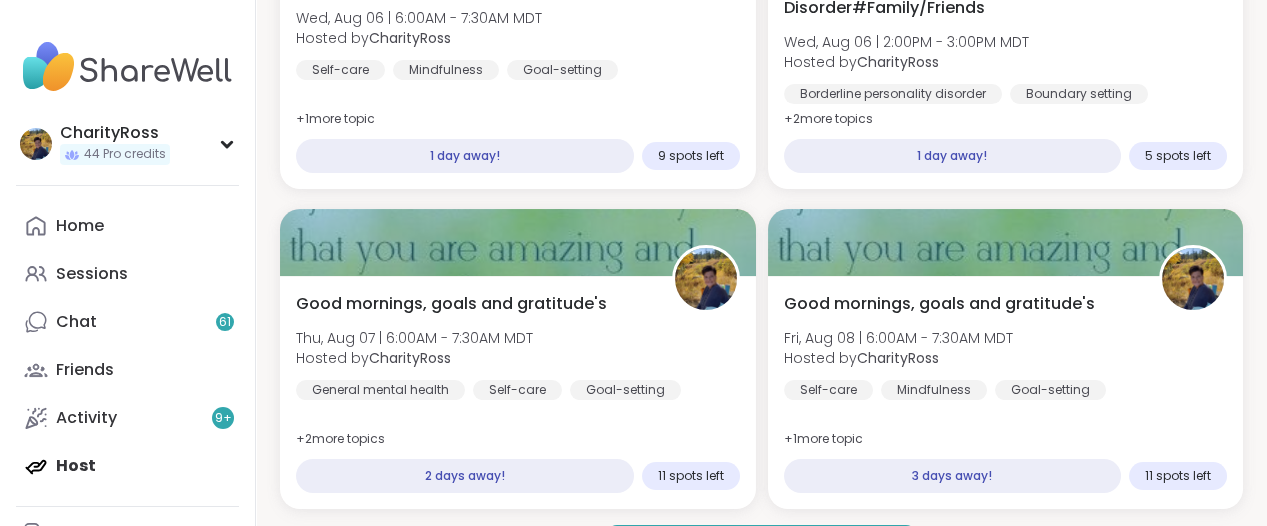 scroll, scrollTop: 750, scrollLeft: 0, axis: vertical 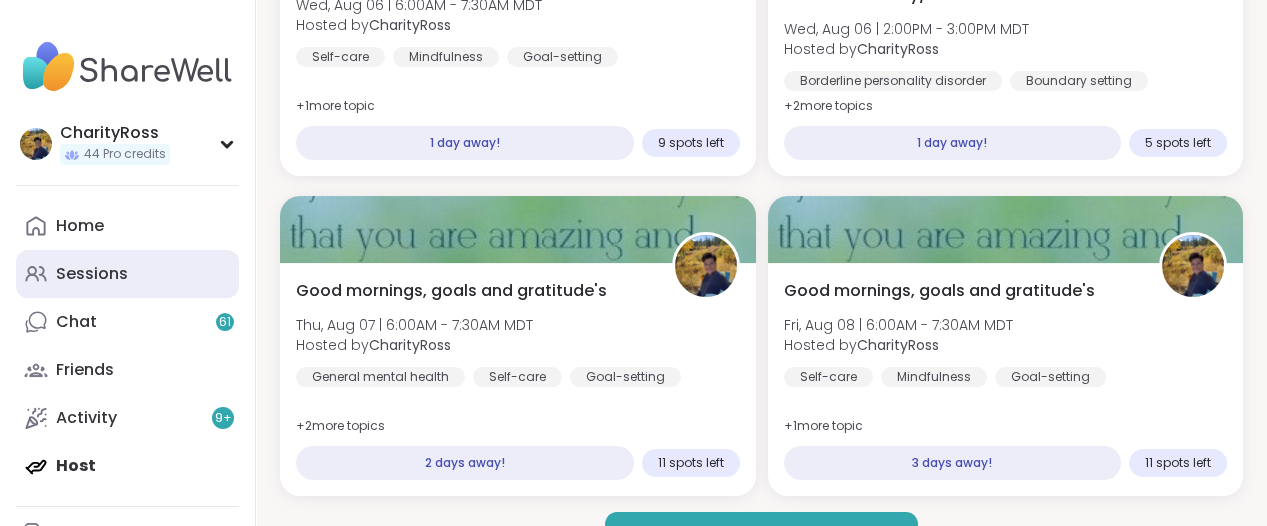 click on "Sessions" at bounding box center (127, 274) 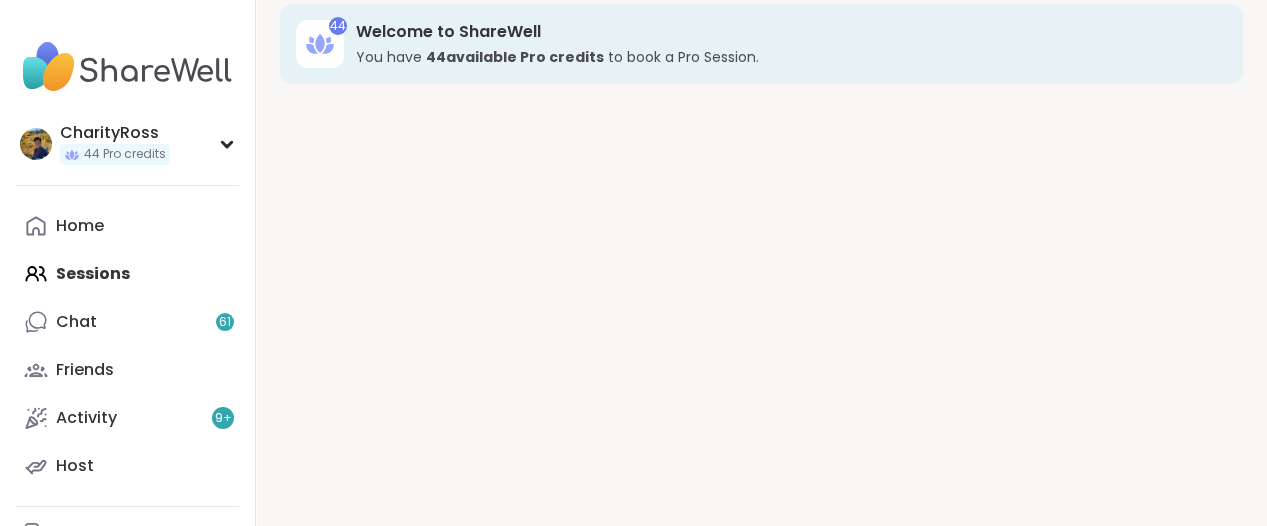 scroll, scrollTop: 0, scrollLeft: 0, axis: both 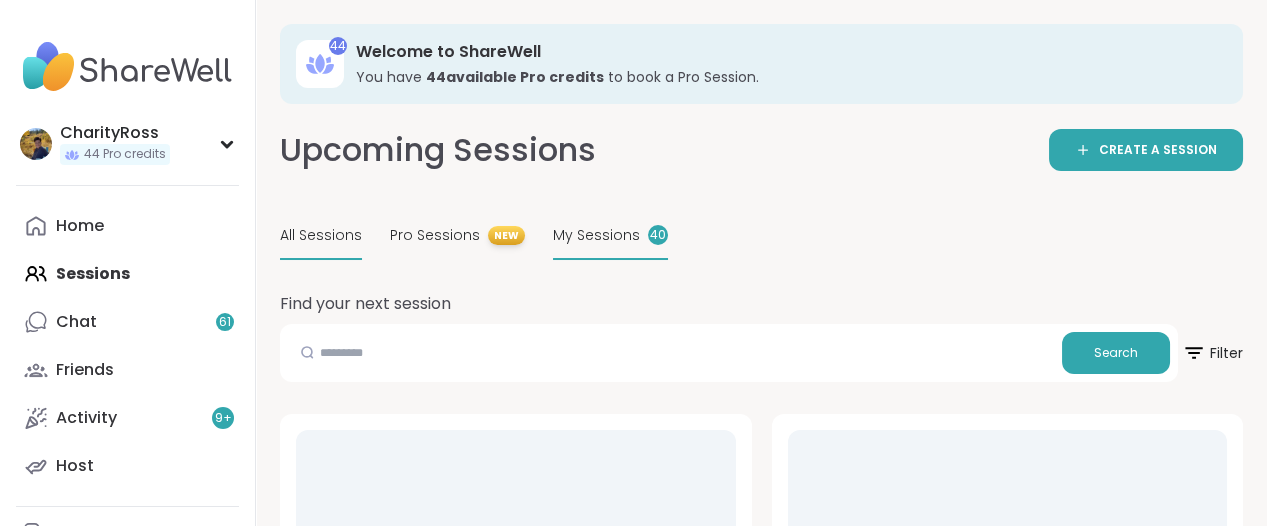 click on "My Sessions 40" at bounding box center (610, 236) 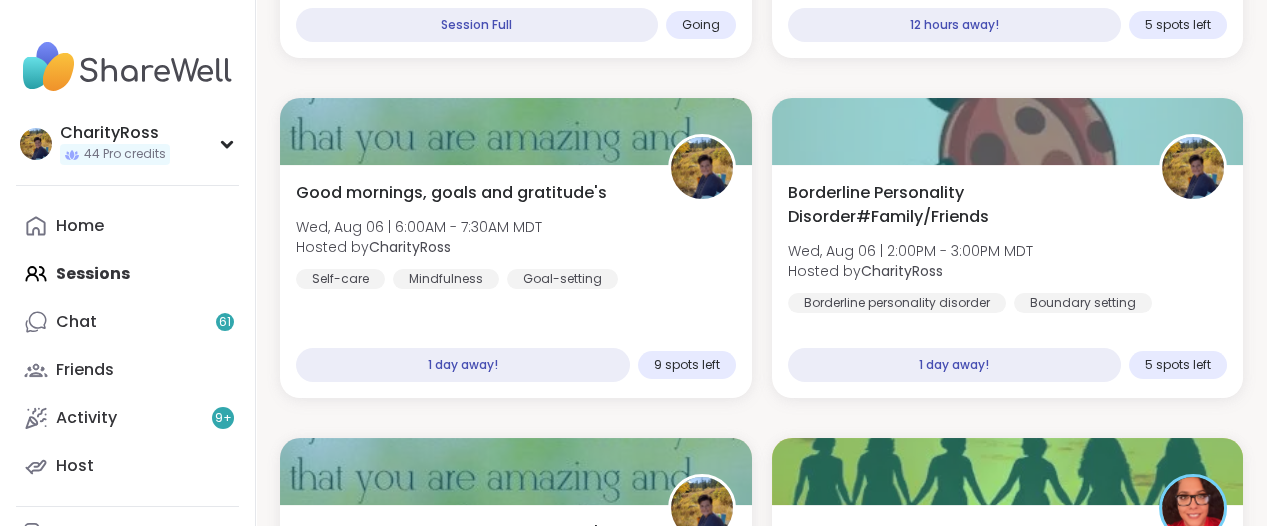 scroll, scrollTop: 625, scrollLeft: 0, axis: vertical 